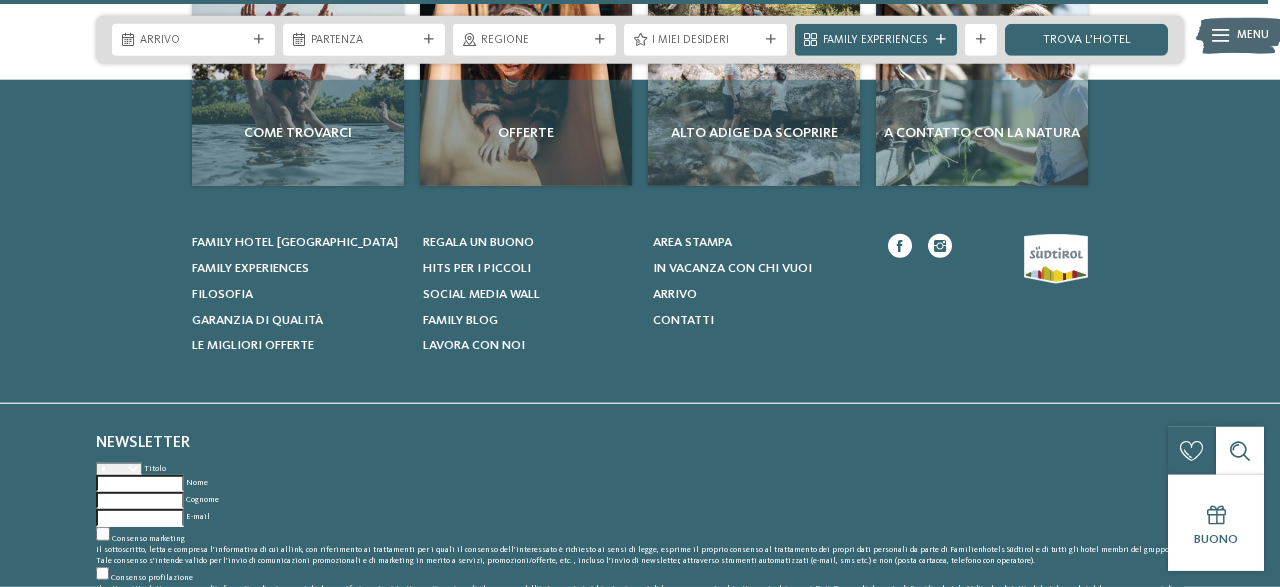 scroll, scrollTop: 7350, scrollLeft: 0, axis: vertical 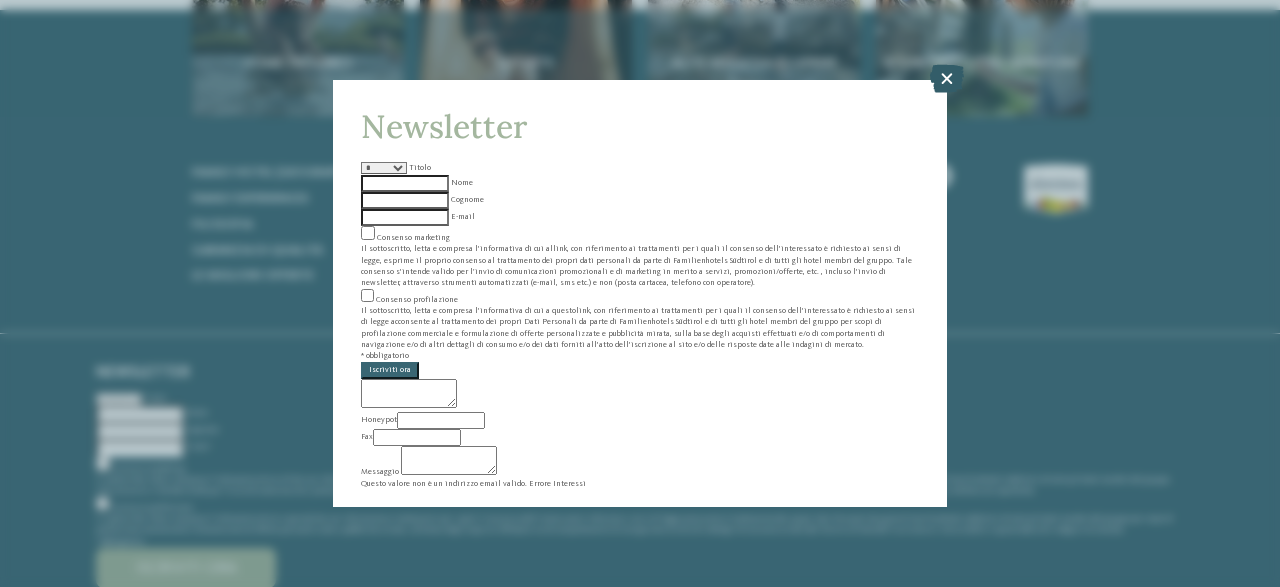 click at bounding box center [947, 79] 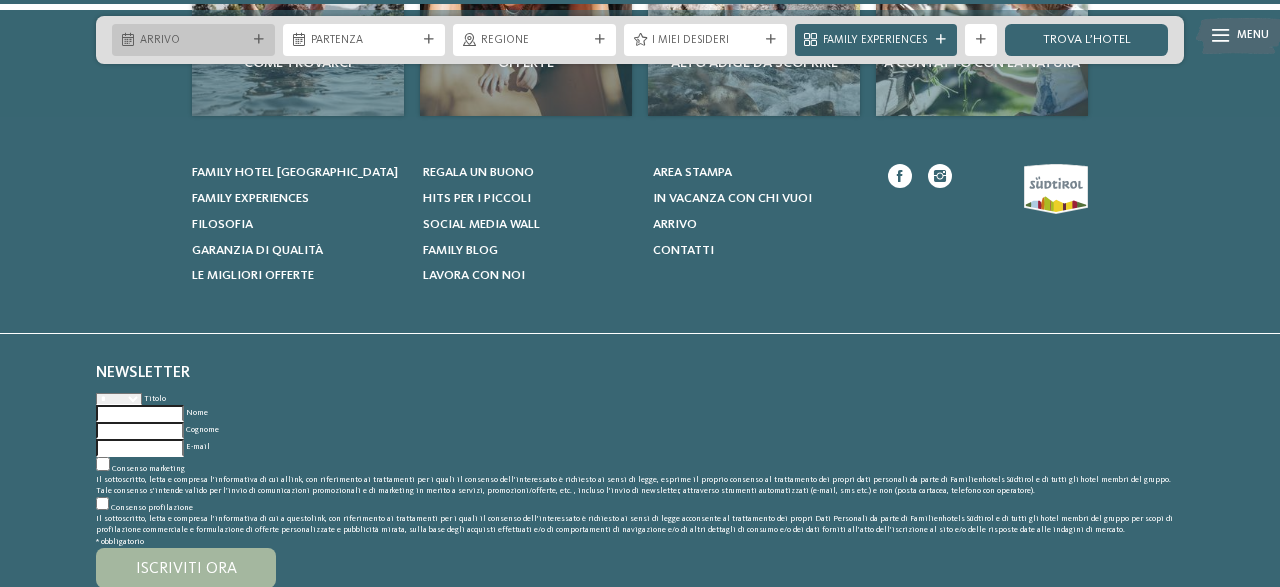 click on "Arrivo" at bounding box center [193, 40] 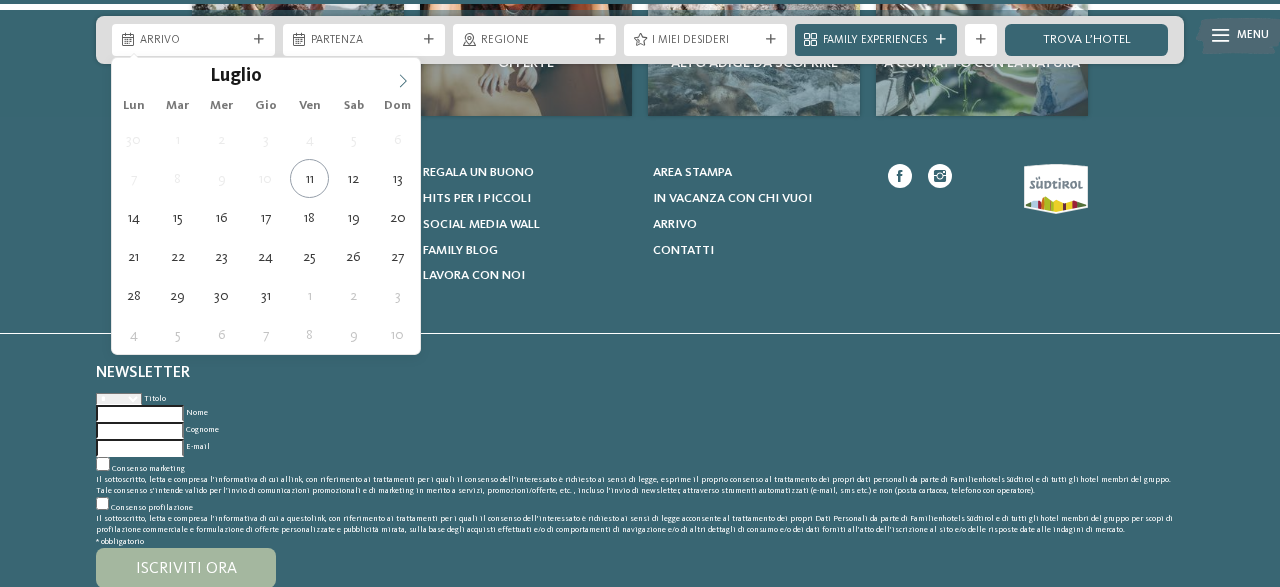 click at bounding box center (403, 75) 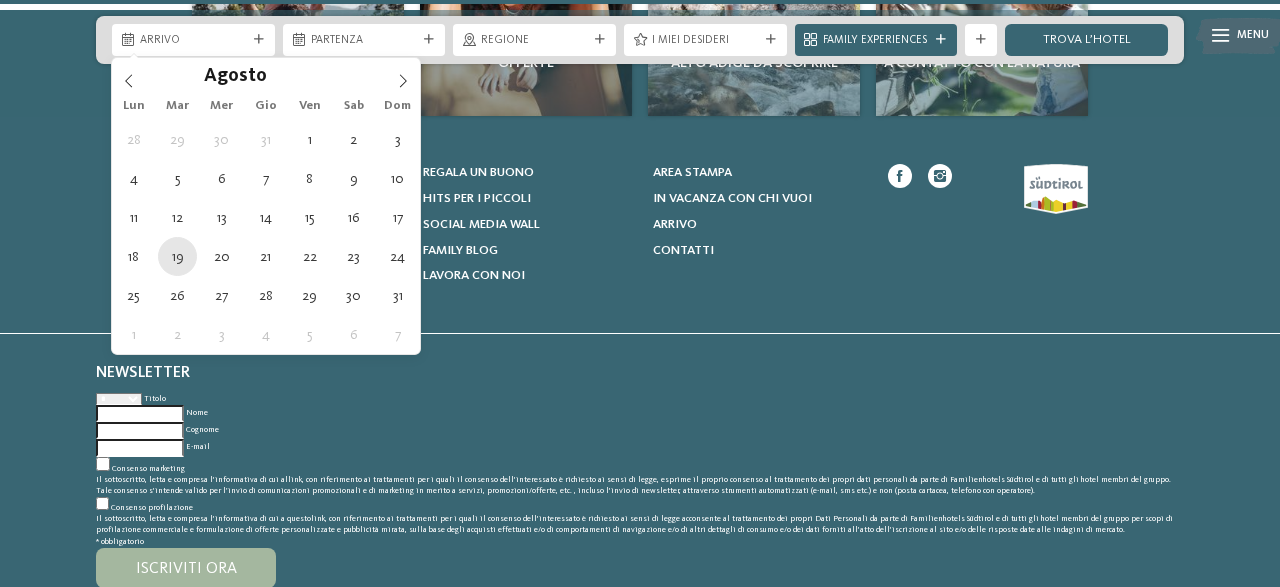 type on "[DATE]" 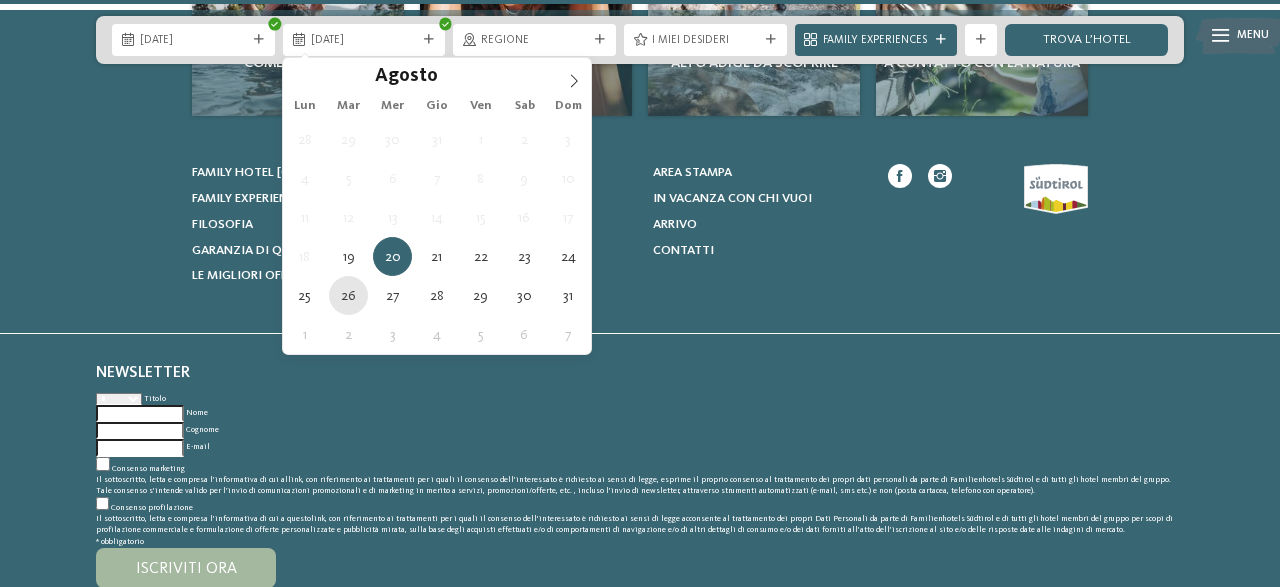 type on "[DATE]" 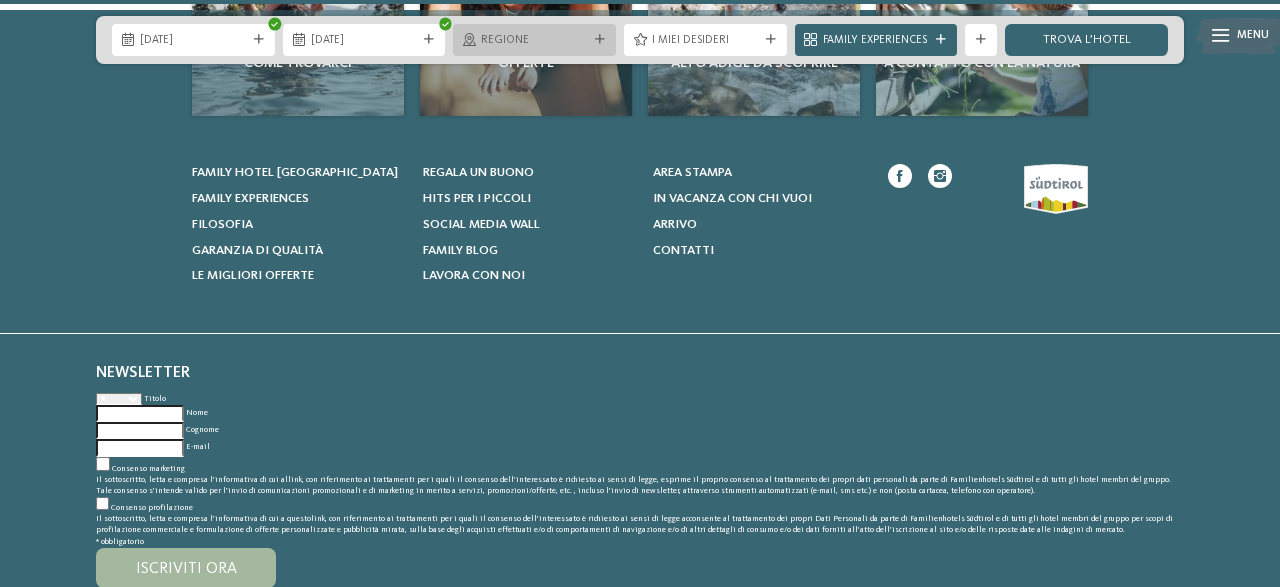 click on "Regione" at bounding box center (534, 41) 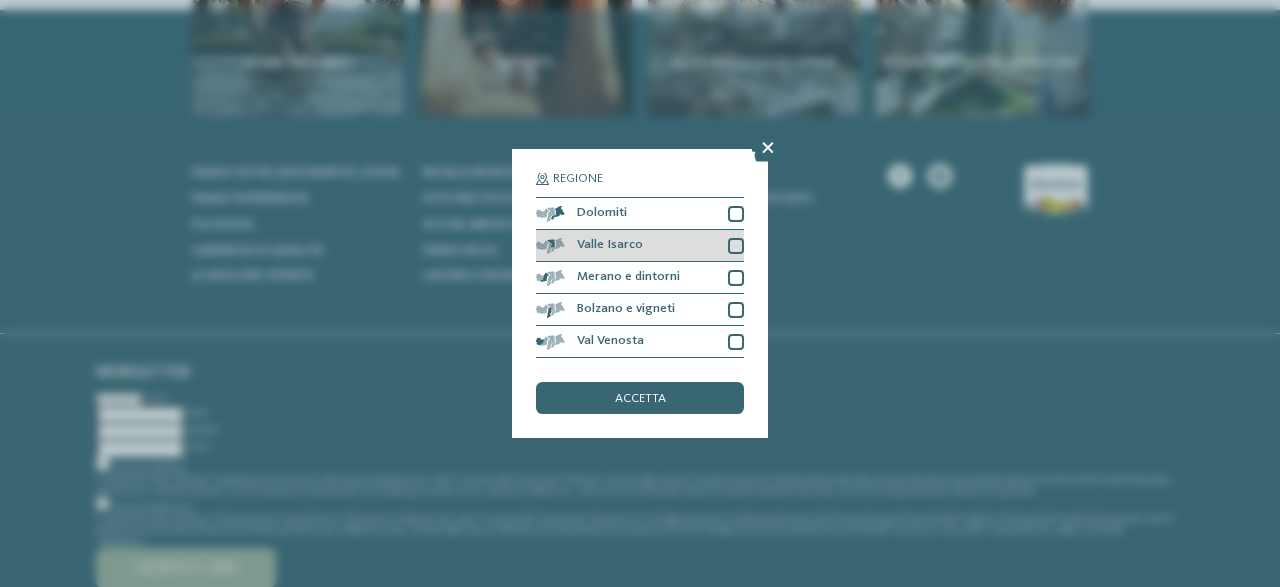 drag, startPoint x: 727, startPoint y: 221, endPoint x: 731, endPoint y: 235, distance: 14.56022 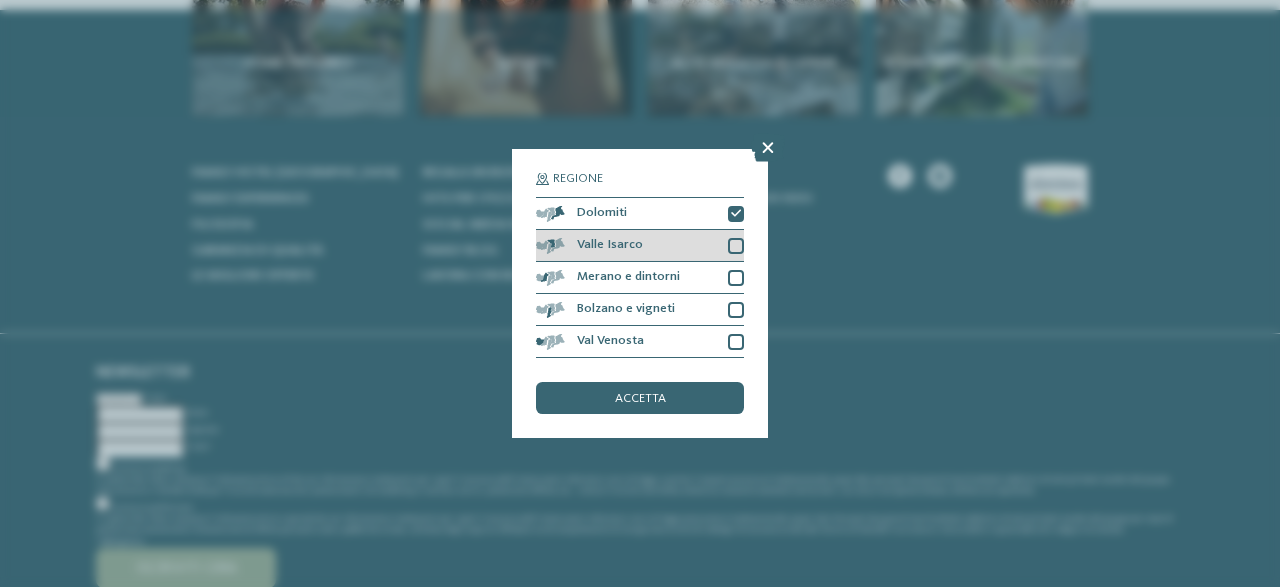 click on "Valle Isarco" at bounding box center (640, 246) 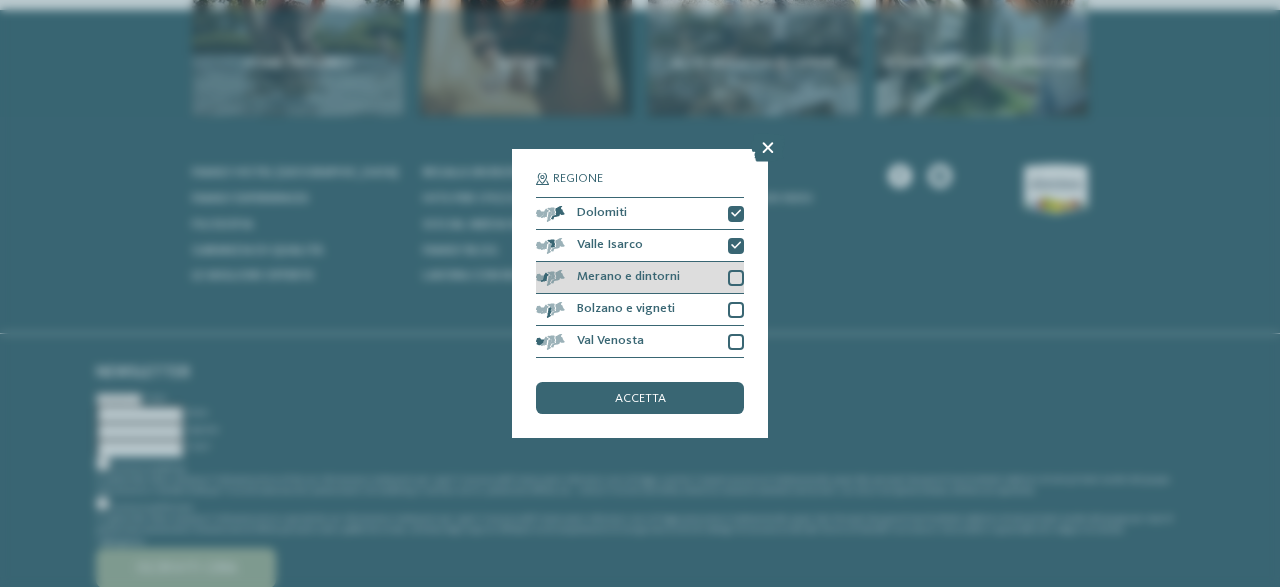 click at bounding box center (736, 278) 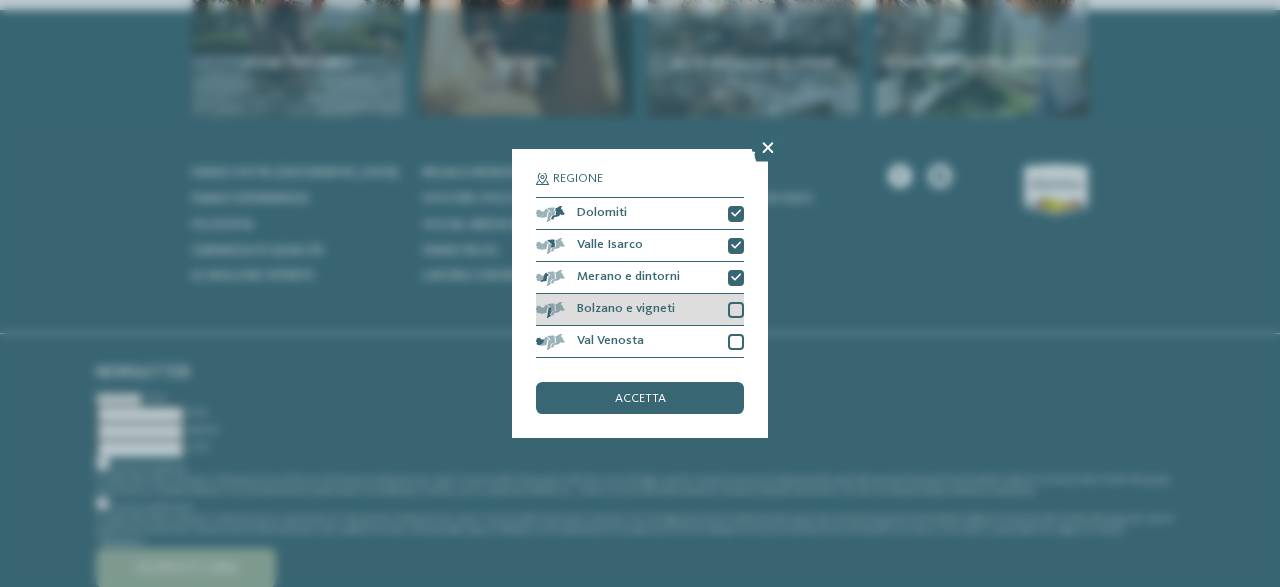 click at bounding box center [736, 310] 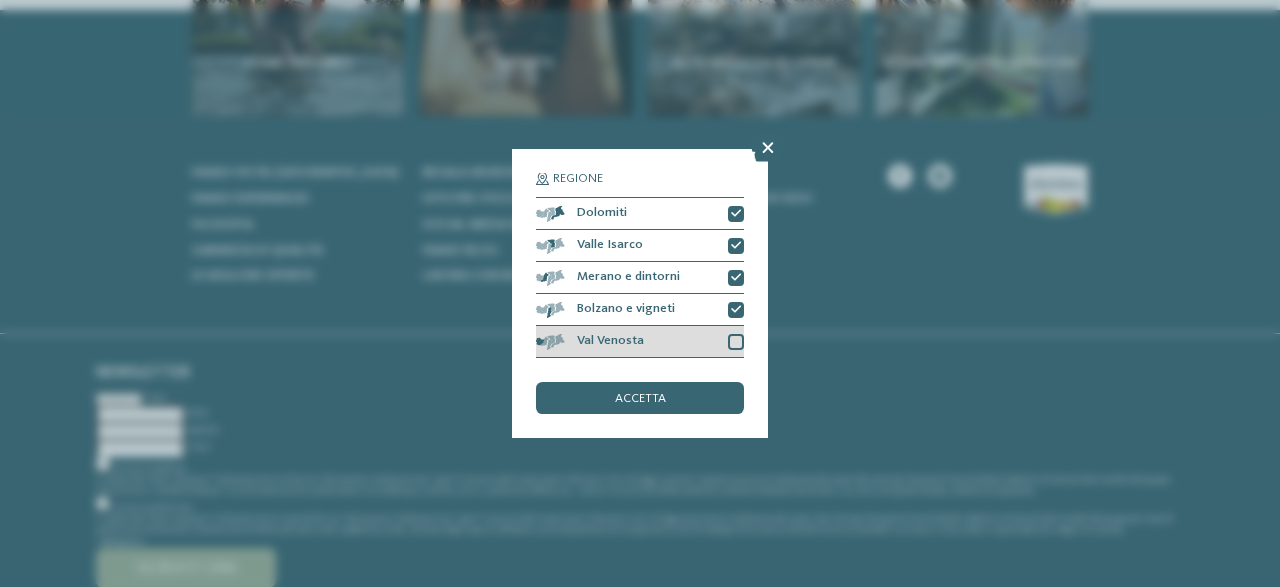 click on "Val Venosta" at bounding box center (640, 342) 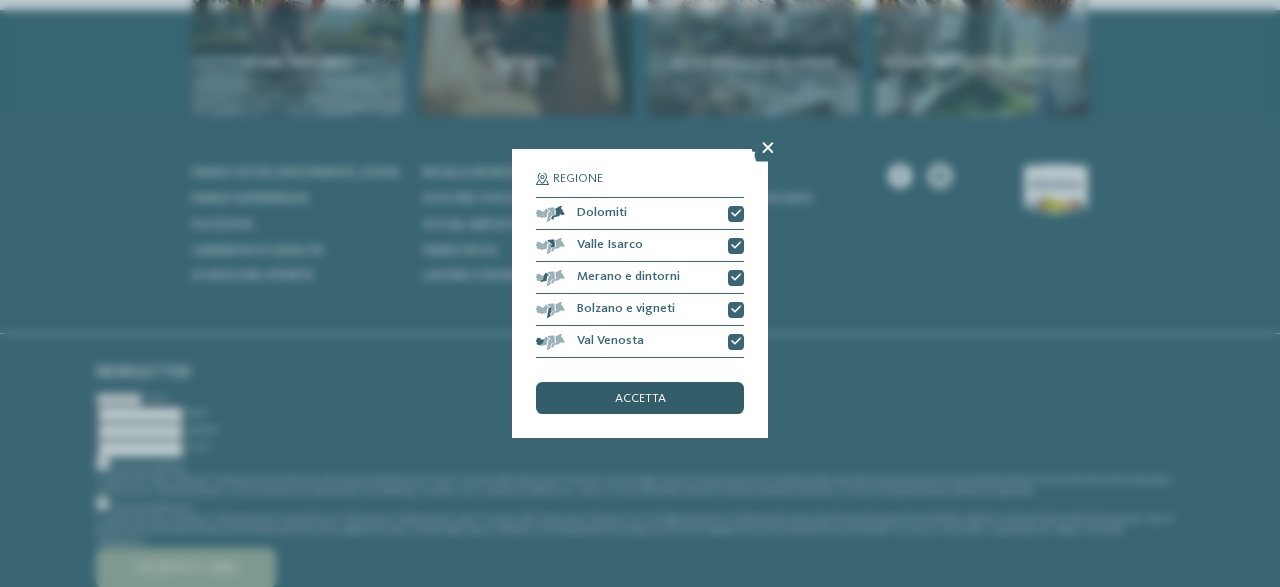 click on "accetta" at bounding box center [640, 398] 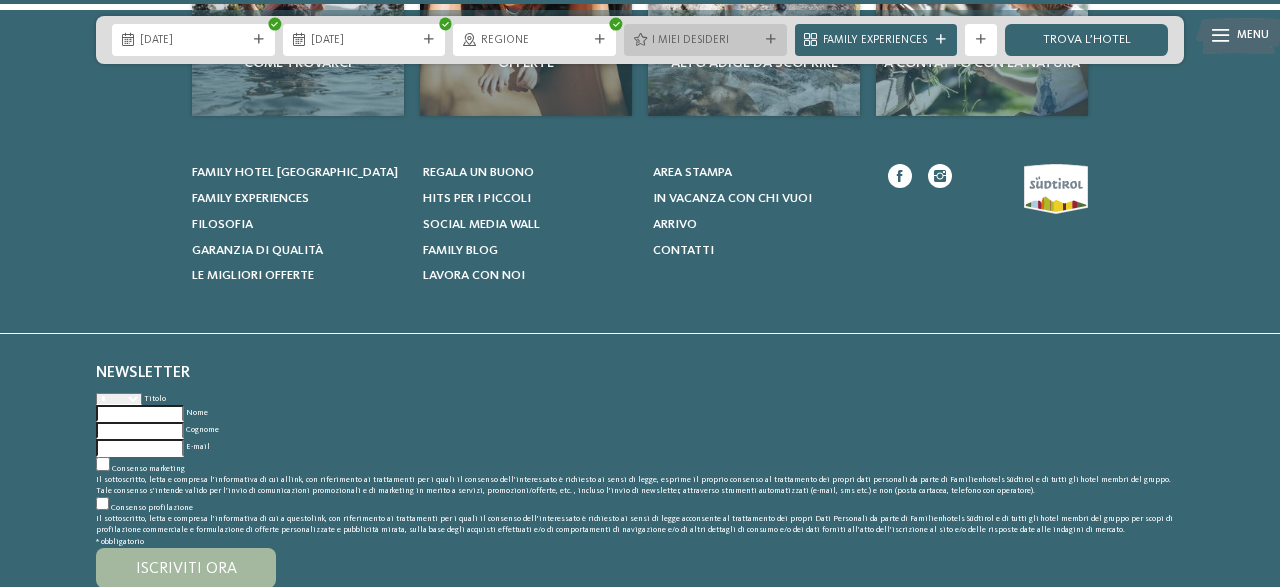 click on "I miei desideri" at bounding box center (705, 41) 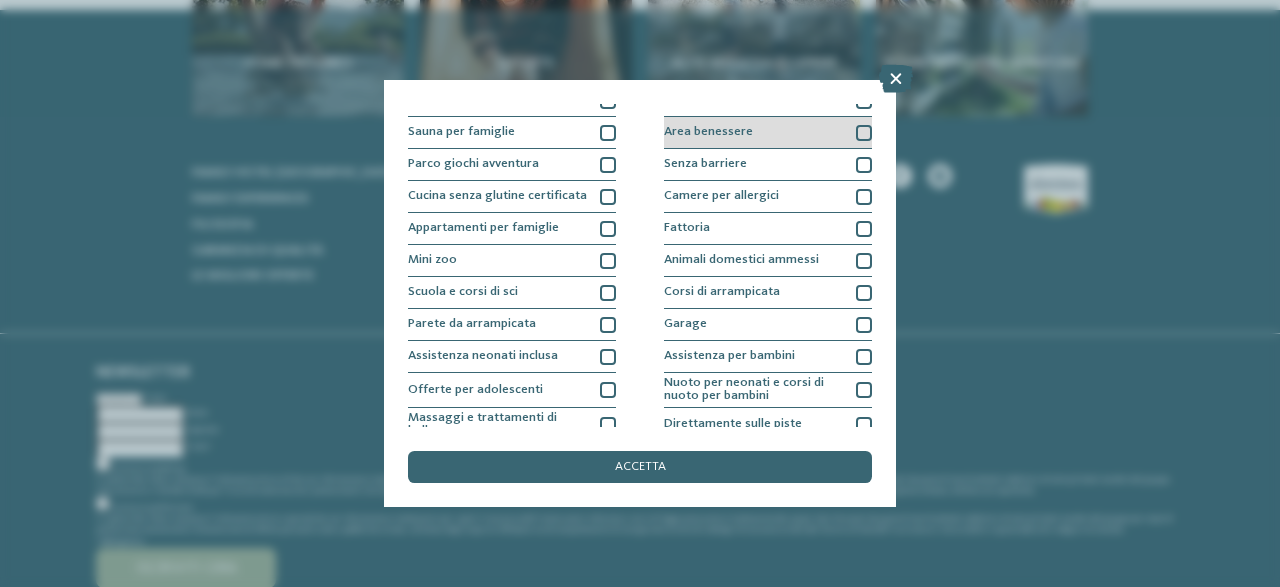 scroll, scrollTop: 96, scrollLeft: 0, axis: vertical 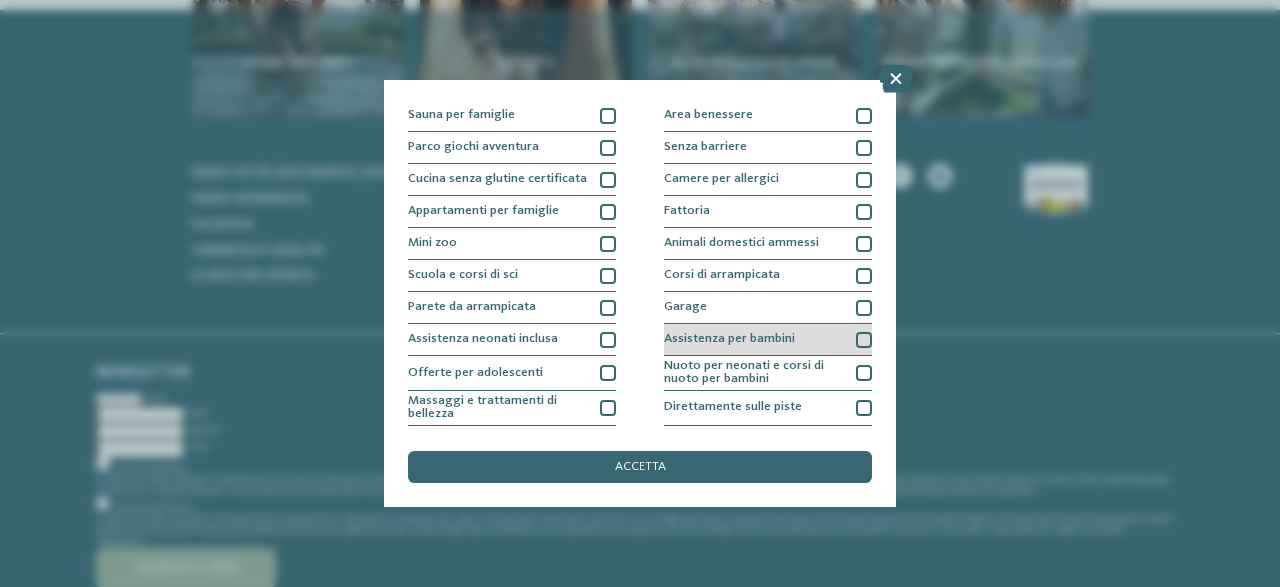 click at bounding box center [864, 340] 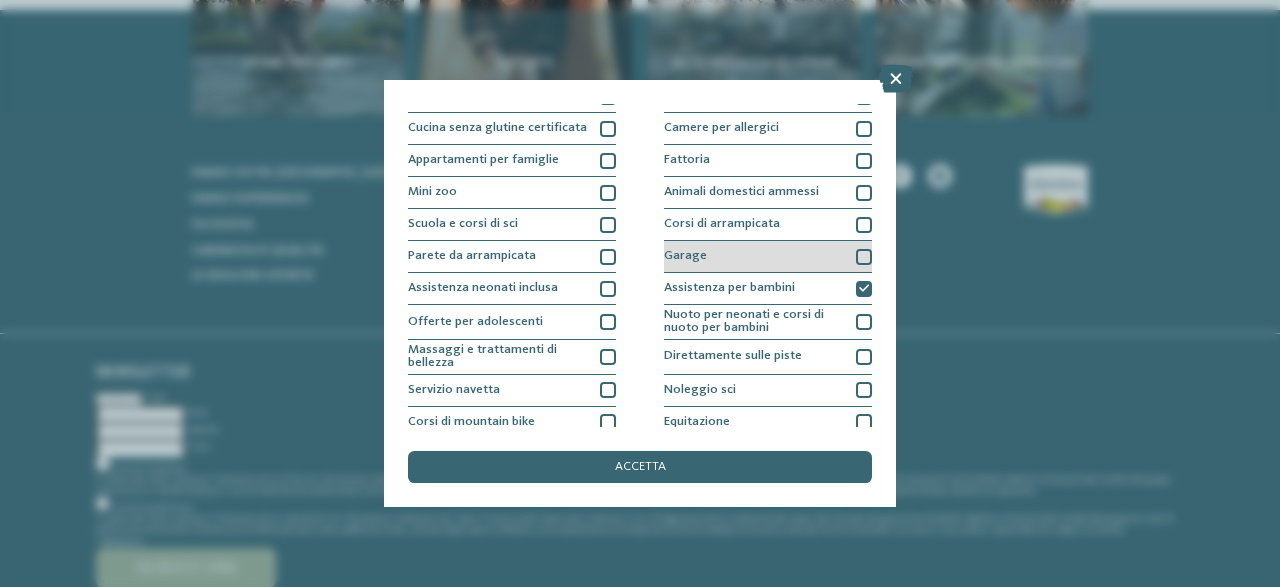 scroll, scrollTop: 192, scrollLeft: 0, axis: vertical 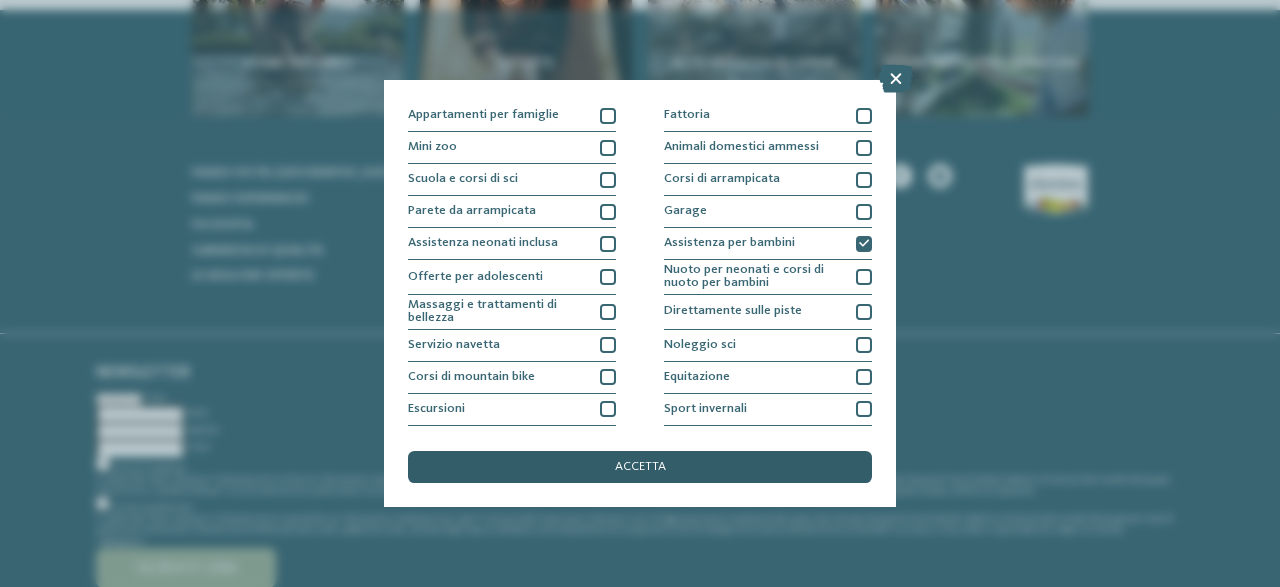 click on "accetta" at bounding box center (640, 467) 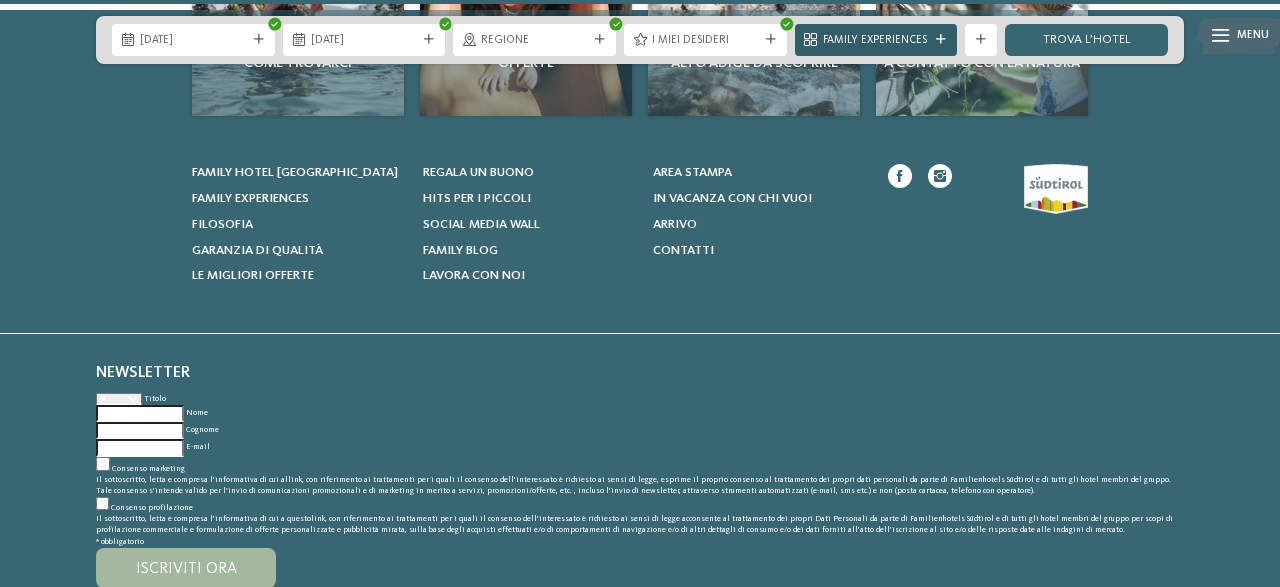 click on "Family Experiences" at bounding box center (876, 41) 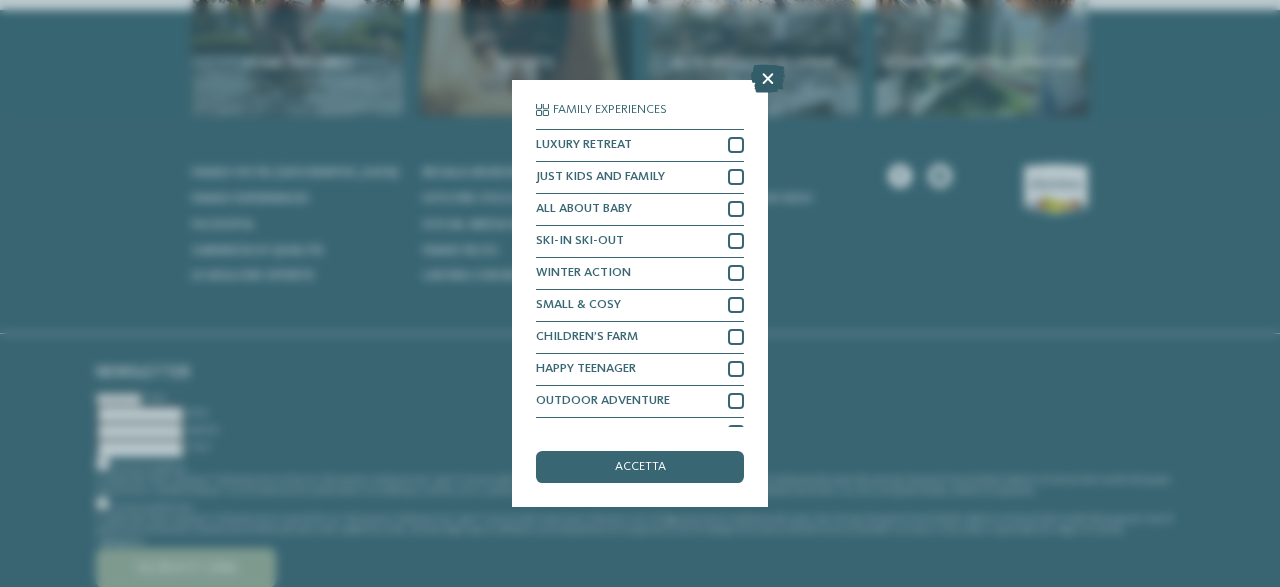 click at bounding box center [768, 79] 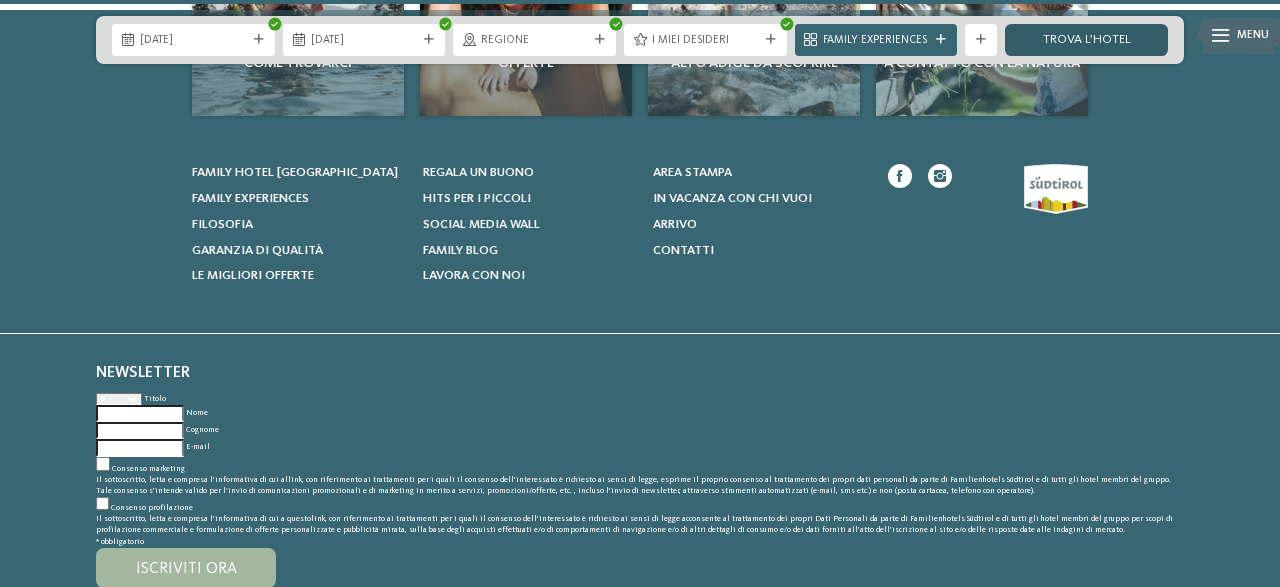 click on "trova l’hotel" at bounding box center [1086, 40] 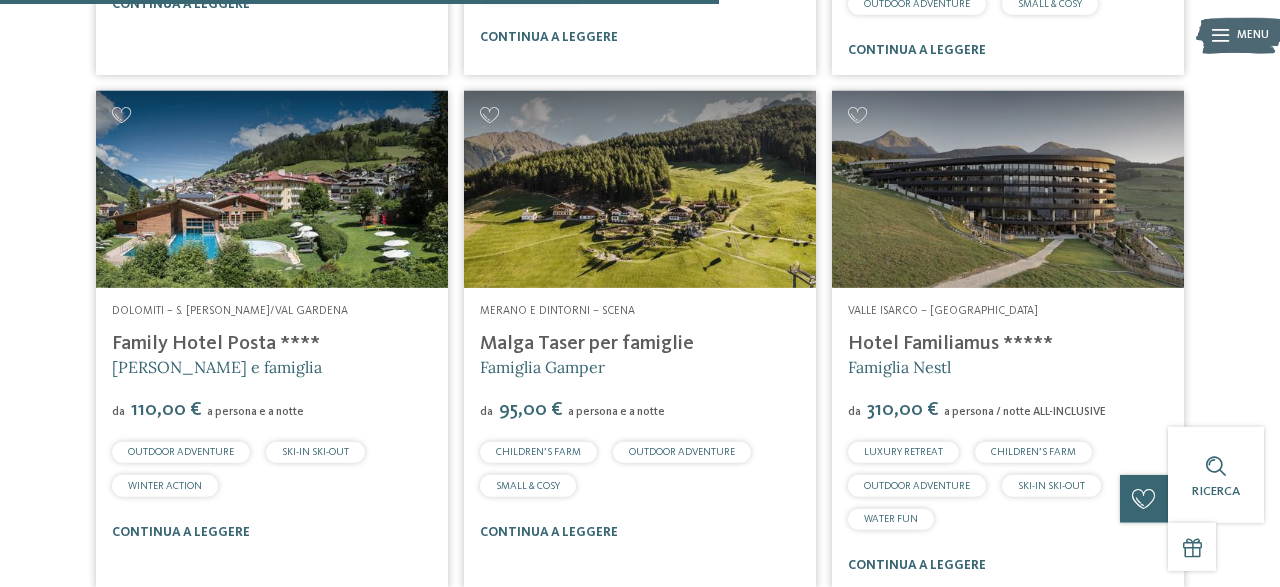 scroll, scrollTop: 2574, scrollLeft: 0, axis: vertical 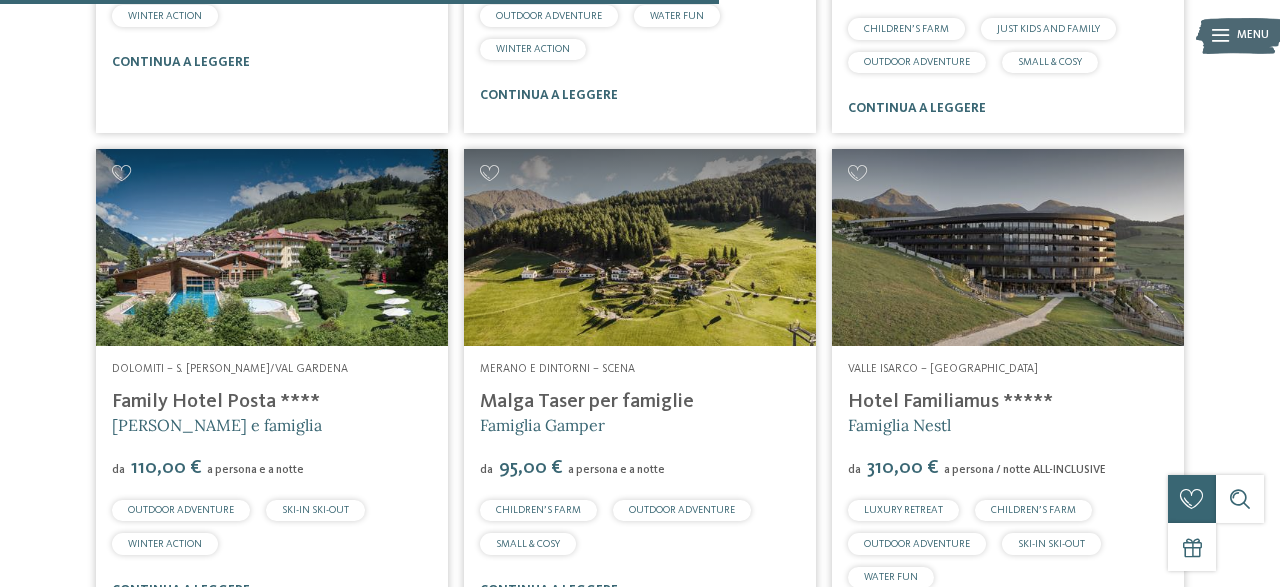 click at bounding box center (640, 248) 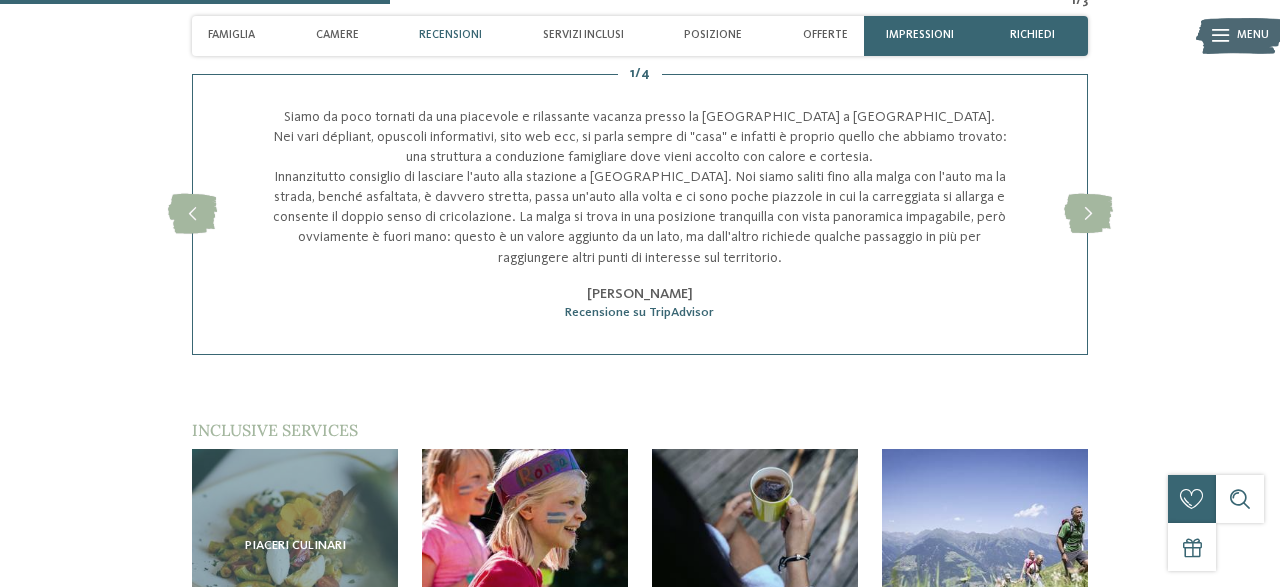 scroll, scrollTop: 2288, scrollLeft: 0, axis: vertical 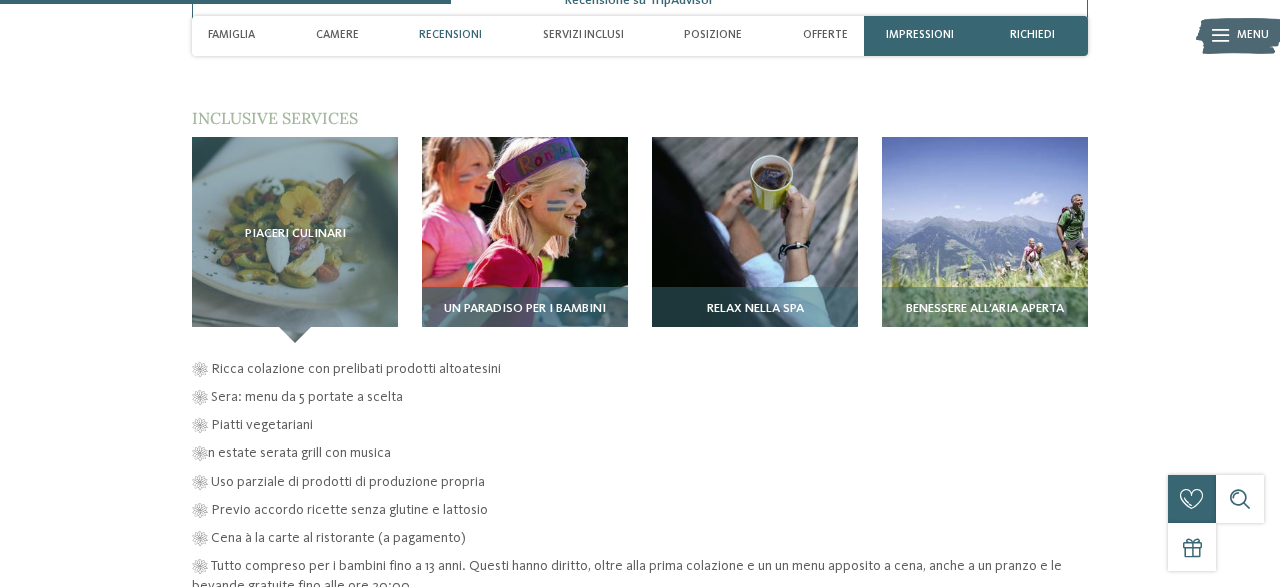 click on "Un paradiso per i bambini" at bounding box center [525, 315] 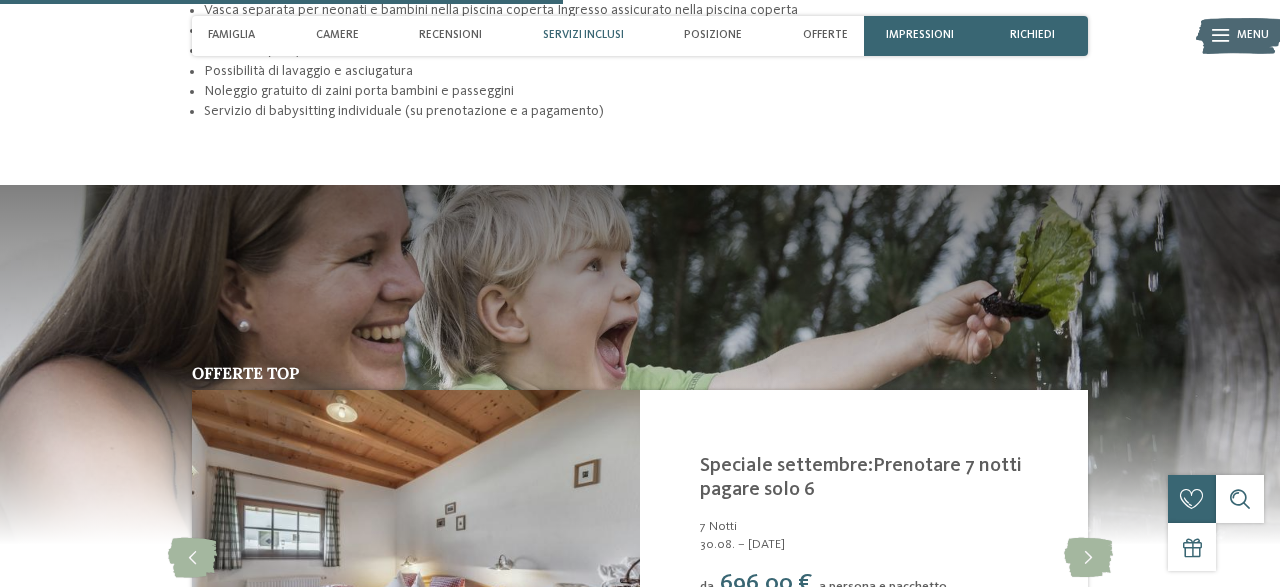 scroll, scrollTop: 3224, scrollLeft: 0, axis: vertical 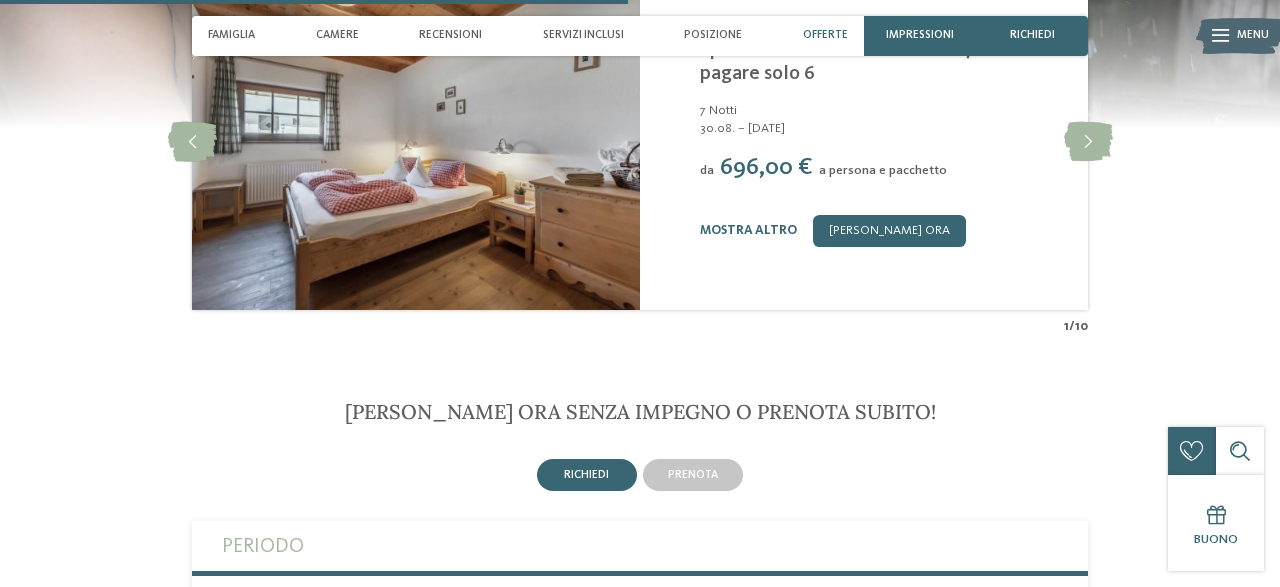 click on "richiedi" at bounding box center (587, 475) 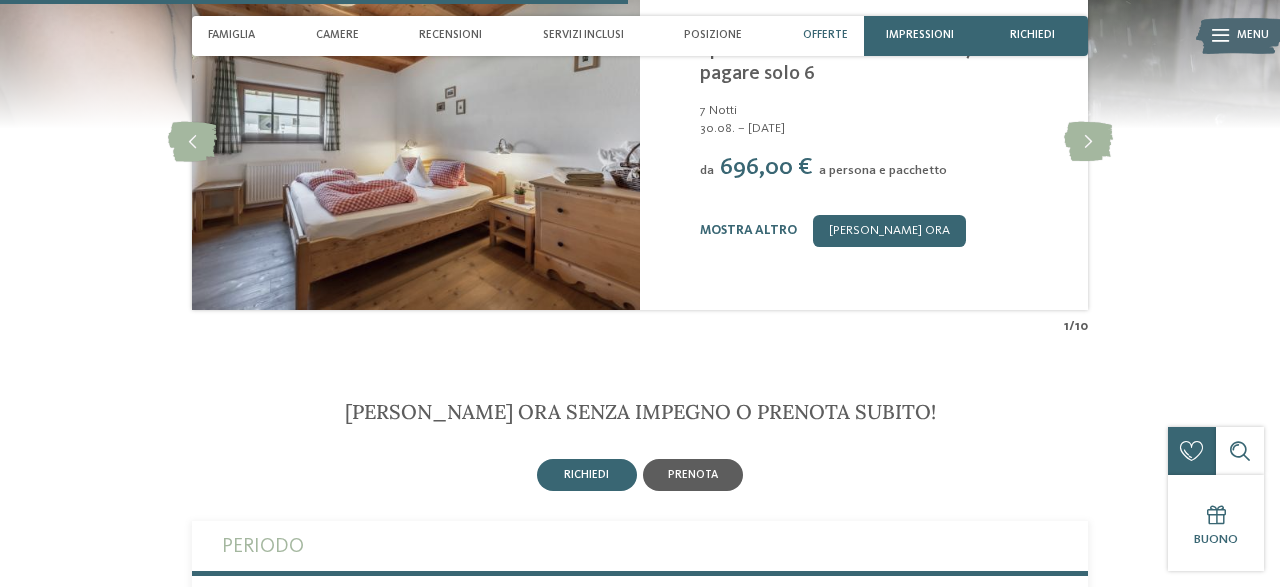click on "prenota" at bounding box center [693, 475] 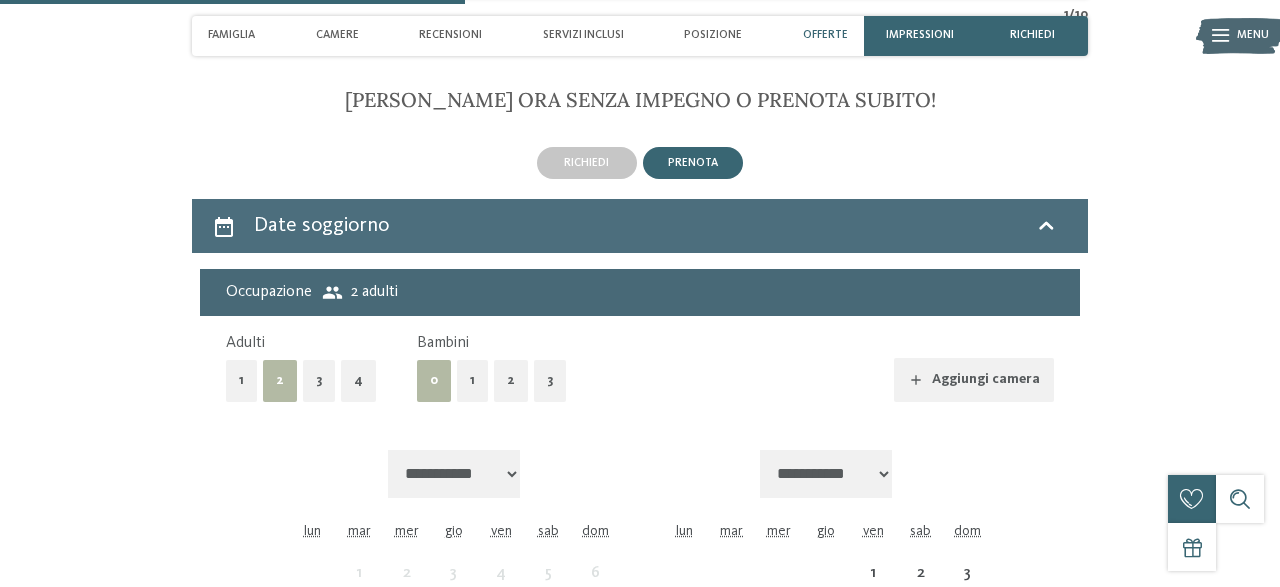 click on "Date soggiorno" at bounding box center [640, 225] 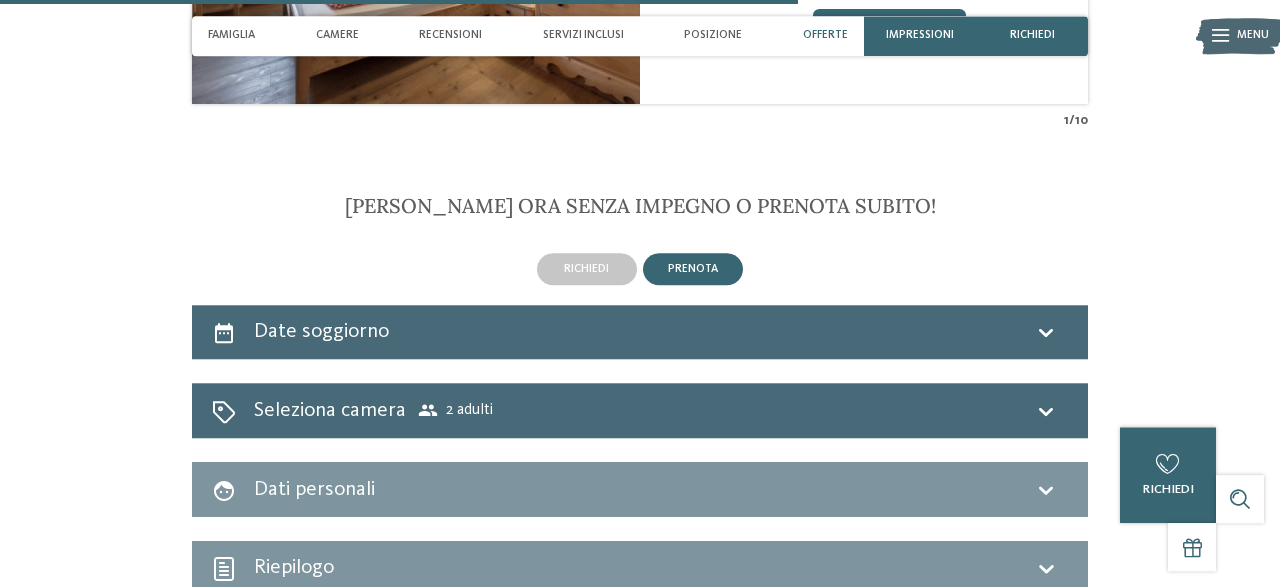 scroll, scrollTop: 3534, scrollLeft: 0, axis: vertical 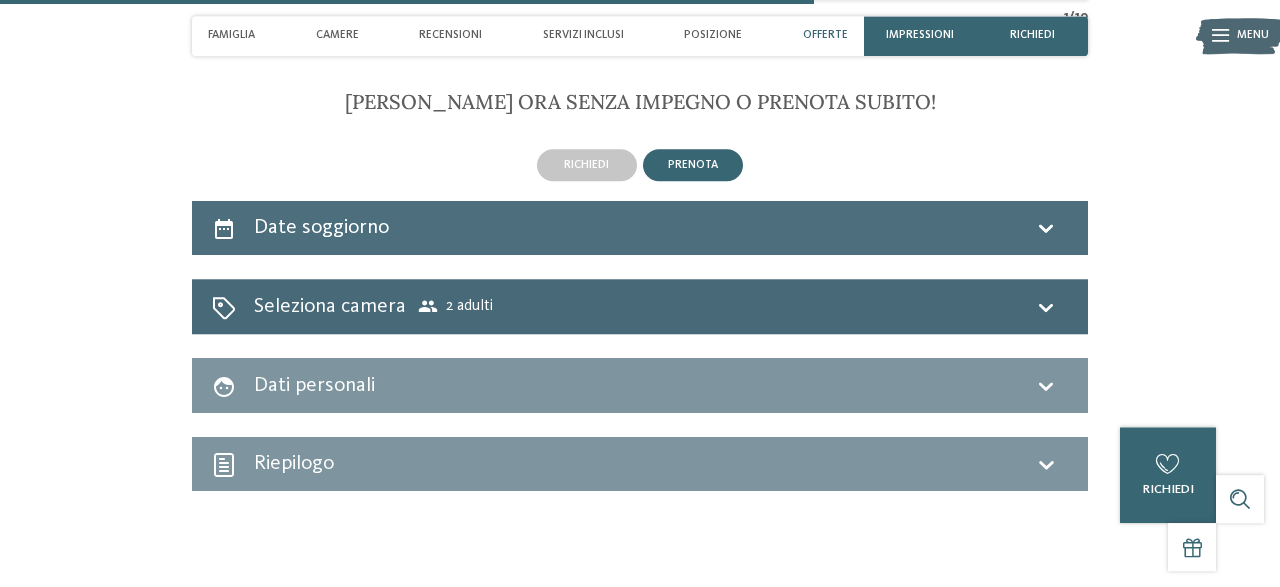 click on "Date soggiorno" at bounding box center (640, 227) 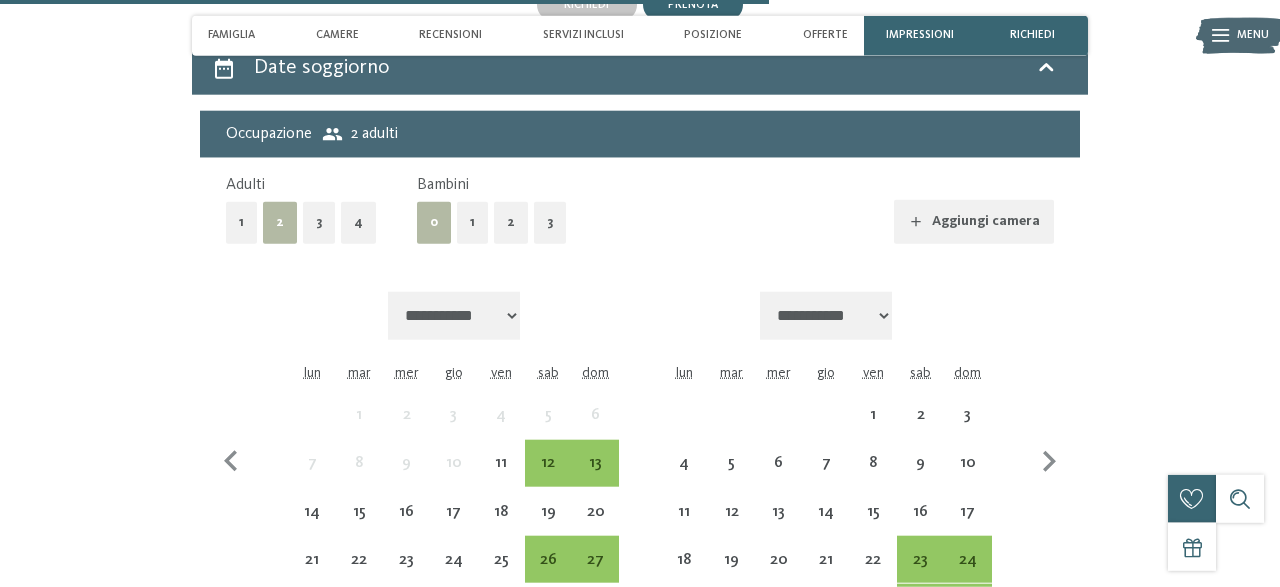 scroll, scrollTop: 3742, scrollLeft: 0, axis: vertical 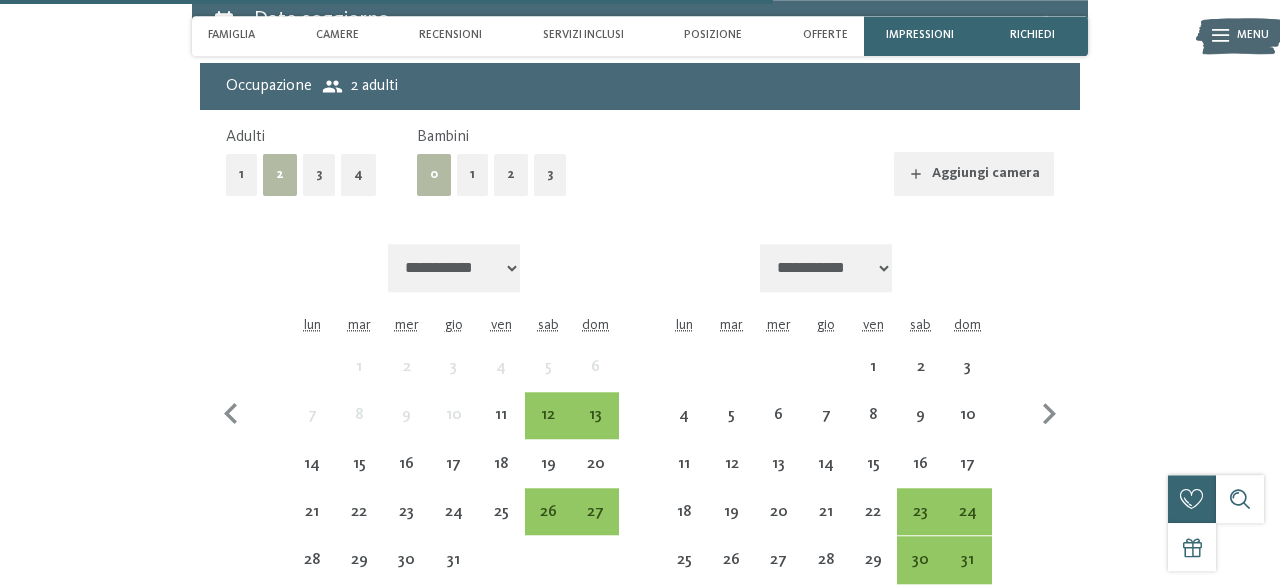 click on "3" at bounding box center [550, 174] 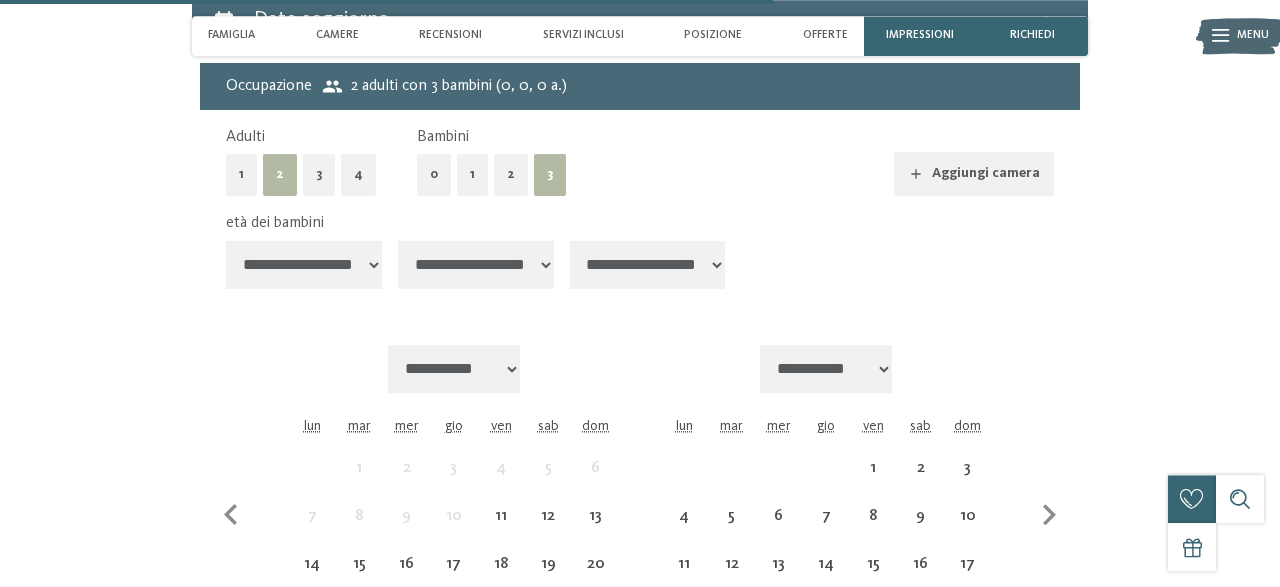 click on "**********" at bounding box center [304, 265] 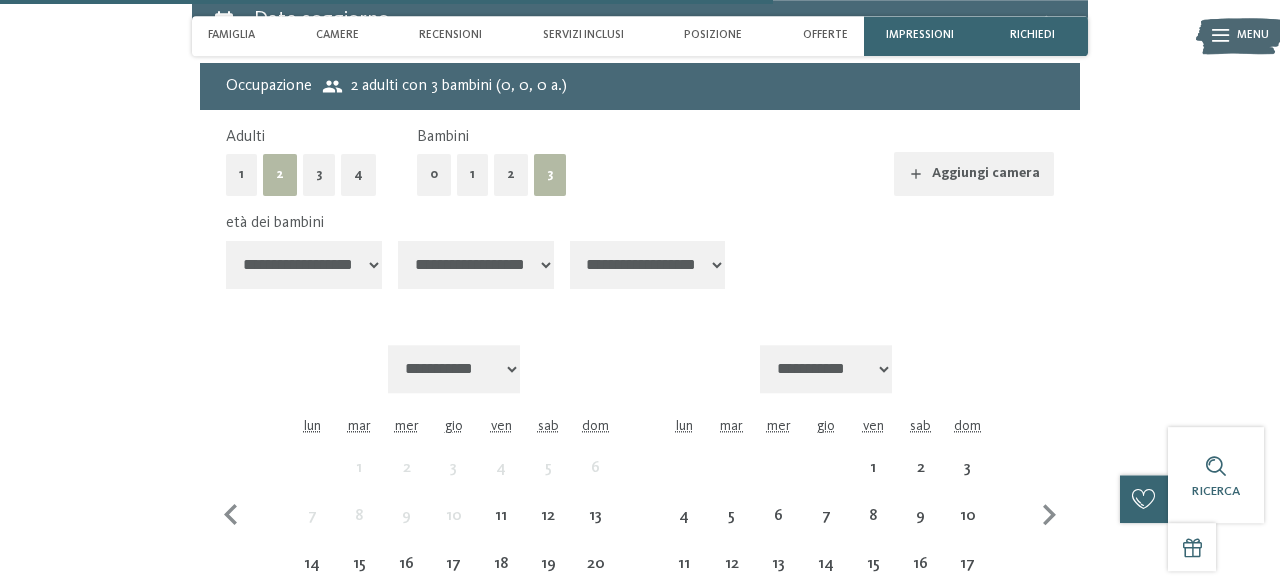 select on "*" 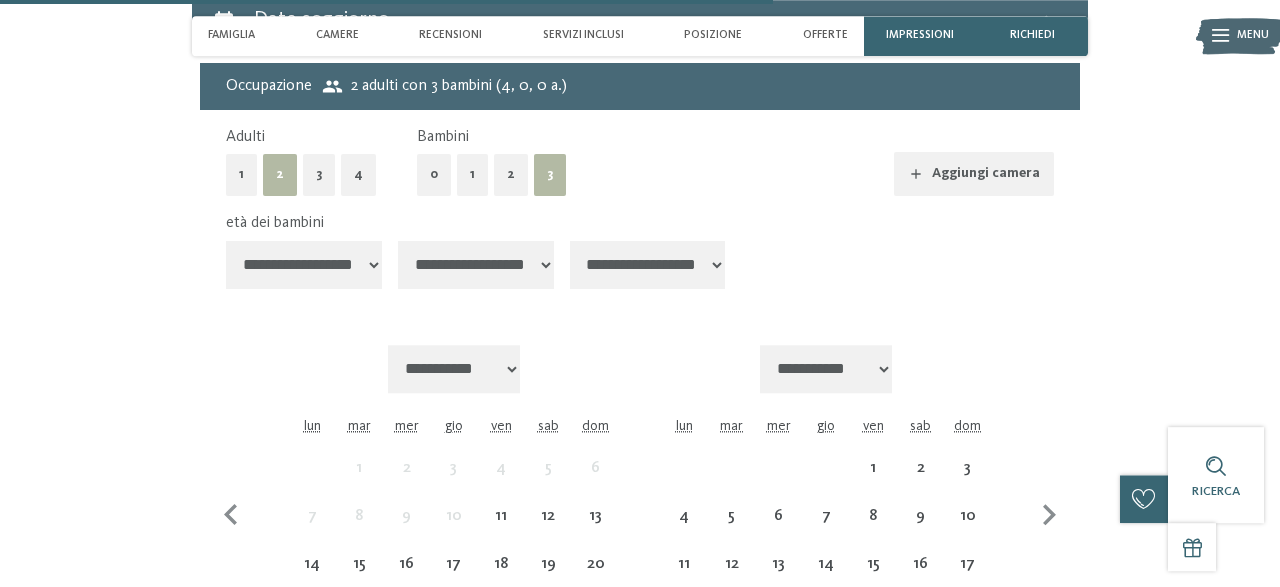 click on "**********" at bounding box center [476, 265] 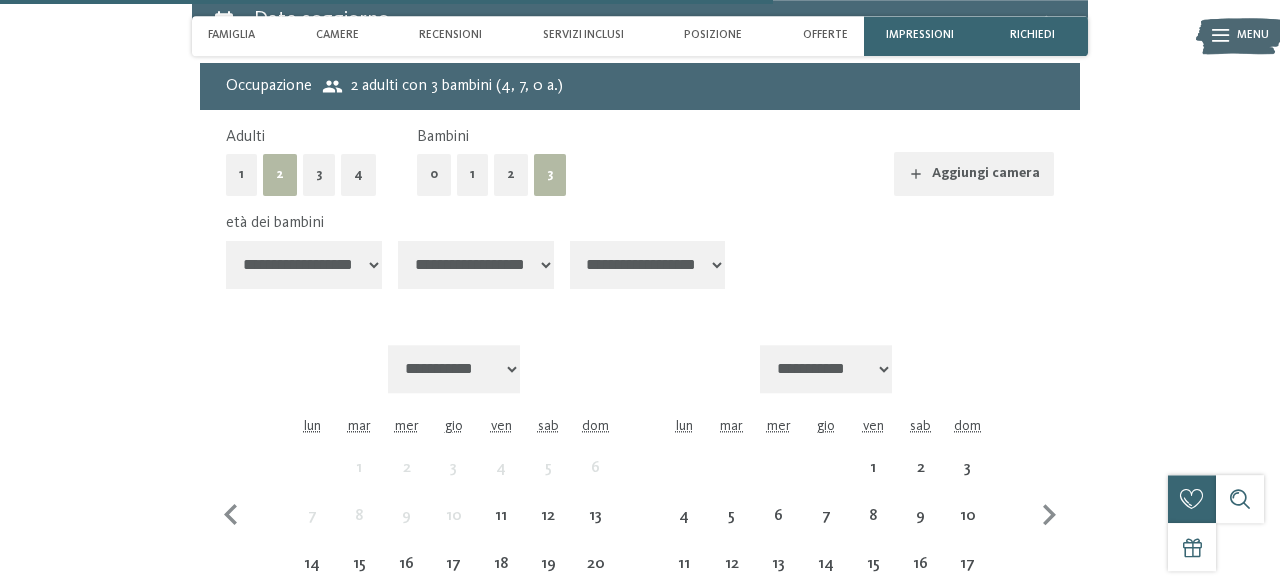 click on "**********" at bounding box center [648, 265] 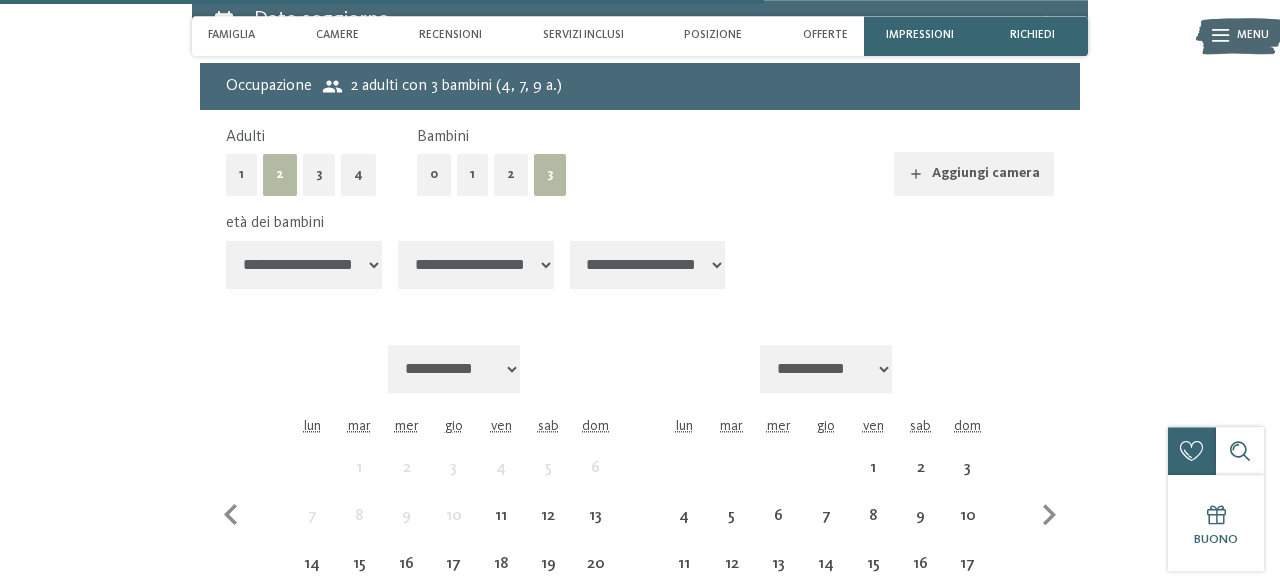 scroll, scrollTop: 3950, scrollLeft: 0, axis: vertical 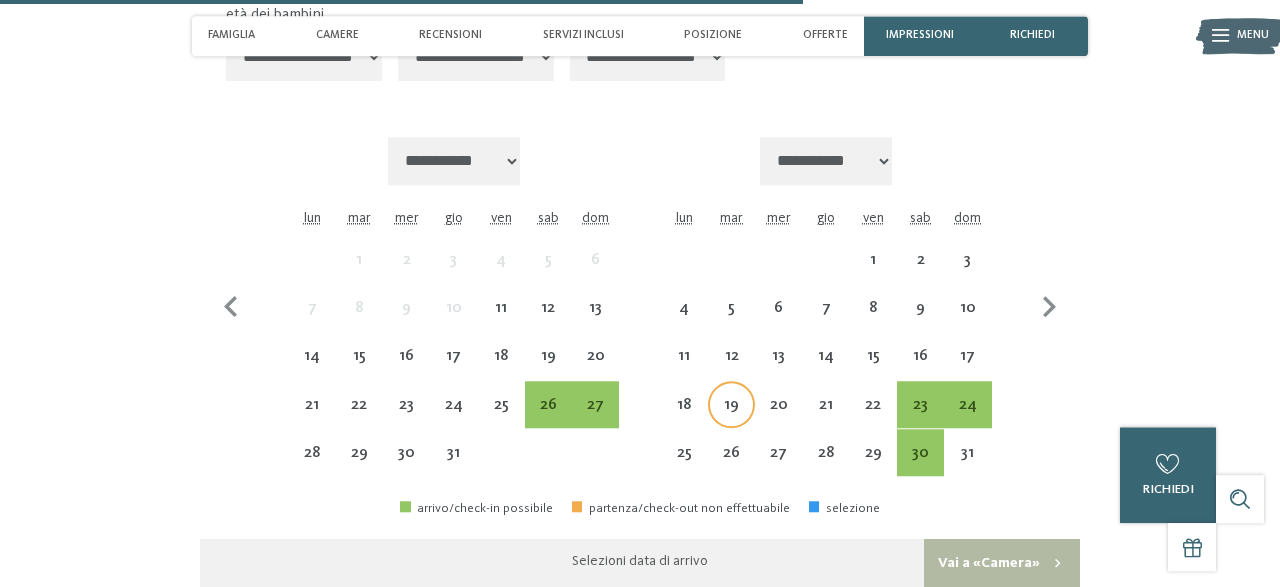 click on "19" at bounding box center [731, 418] 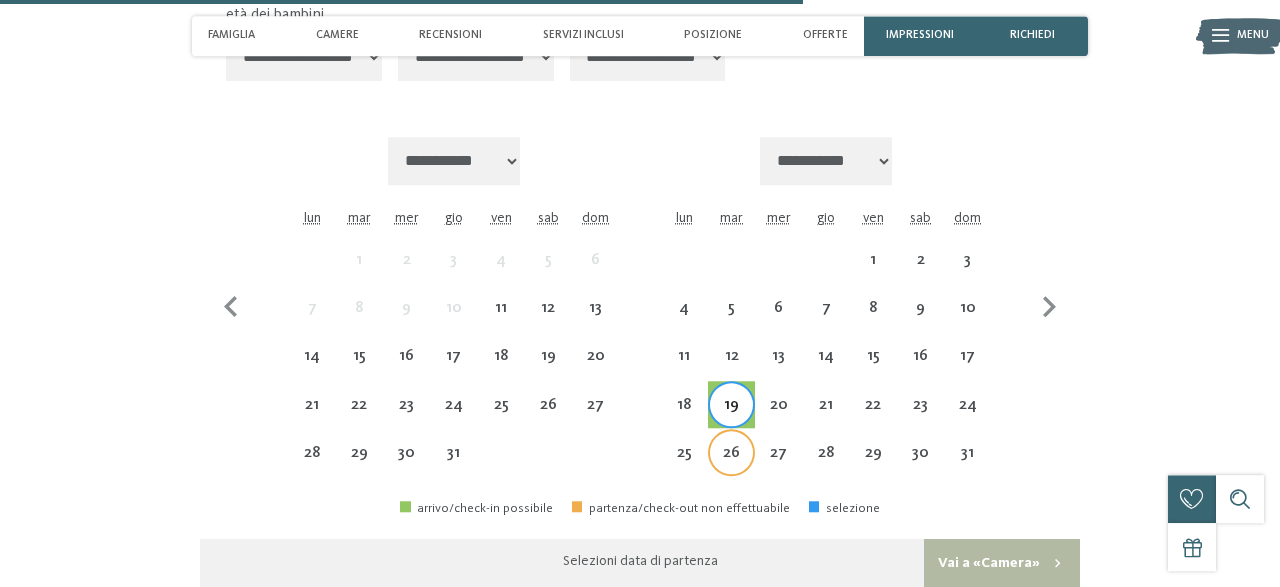 click on "26" at bounding box center (731, 466) 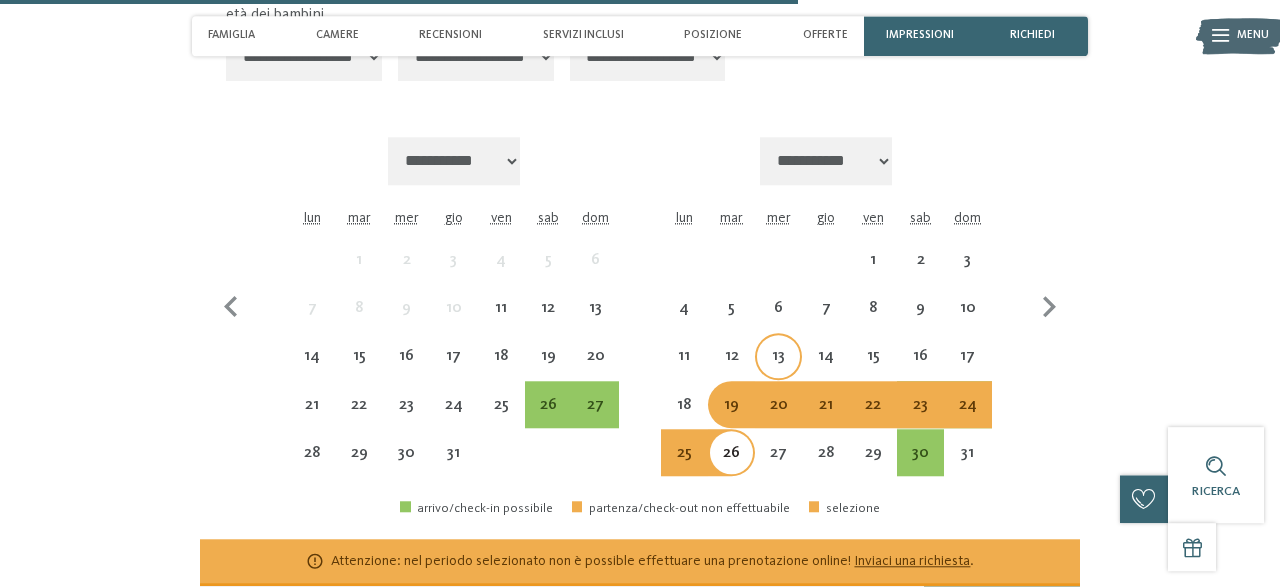 scroll, scrollTop: 4054, scrollLeft: 0, axis: vertical 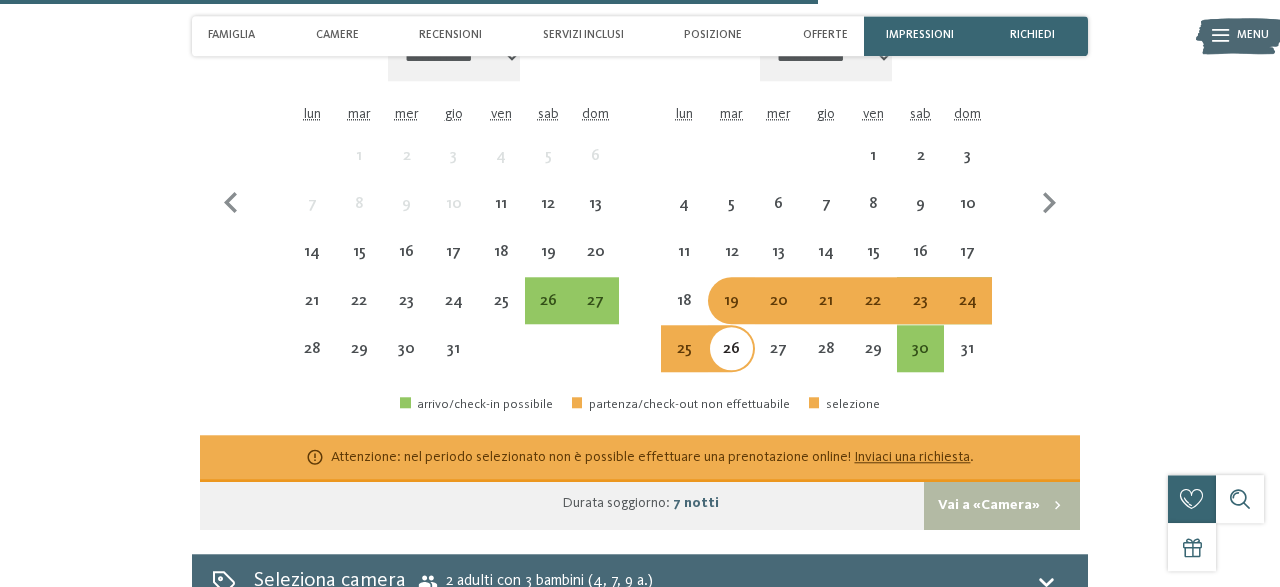 click on "23" at bounding box center [920, 314] 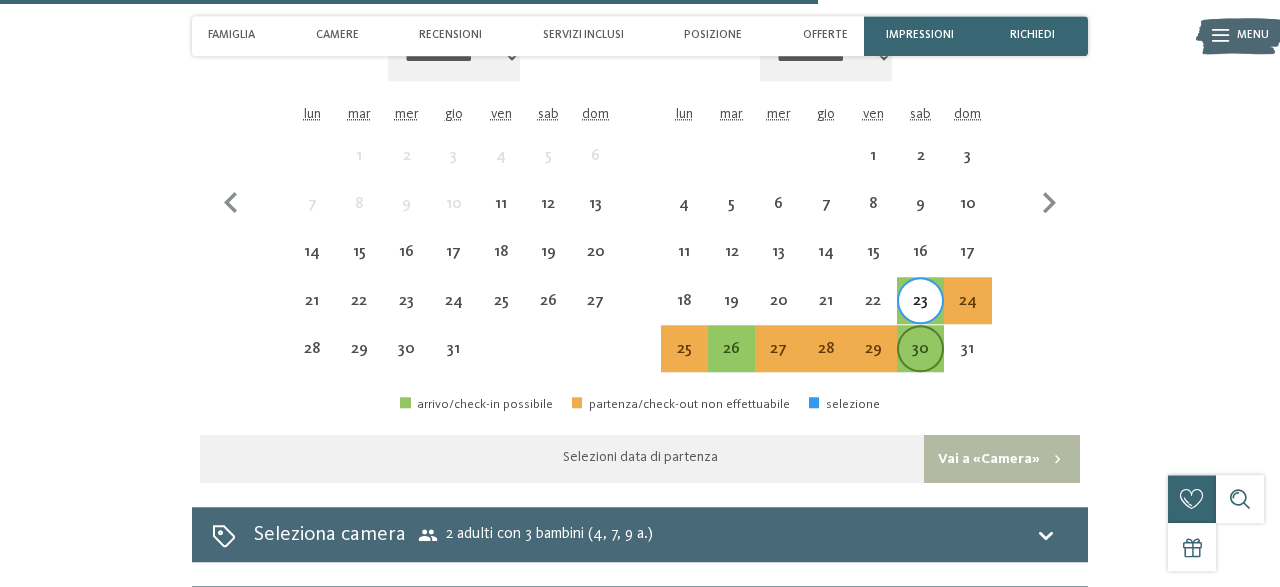 click on "30" at bounding box center (920, 362) 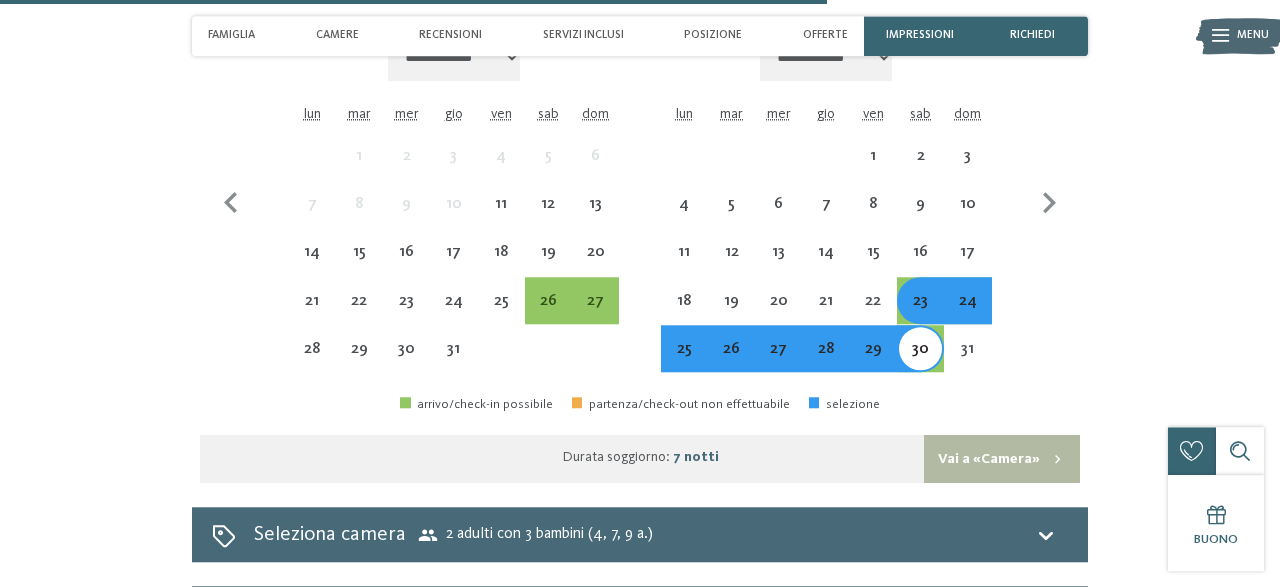 scroll, scrollTop: 4262, scrollLeft: 0, axis: vertical 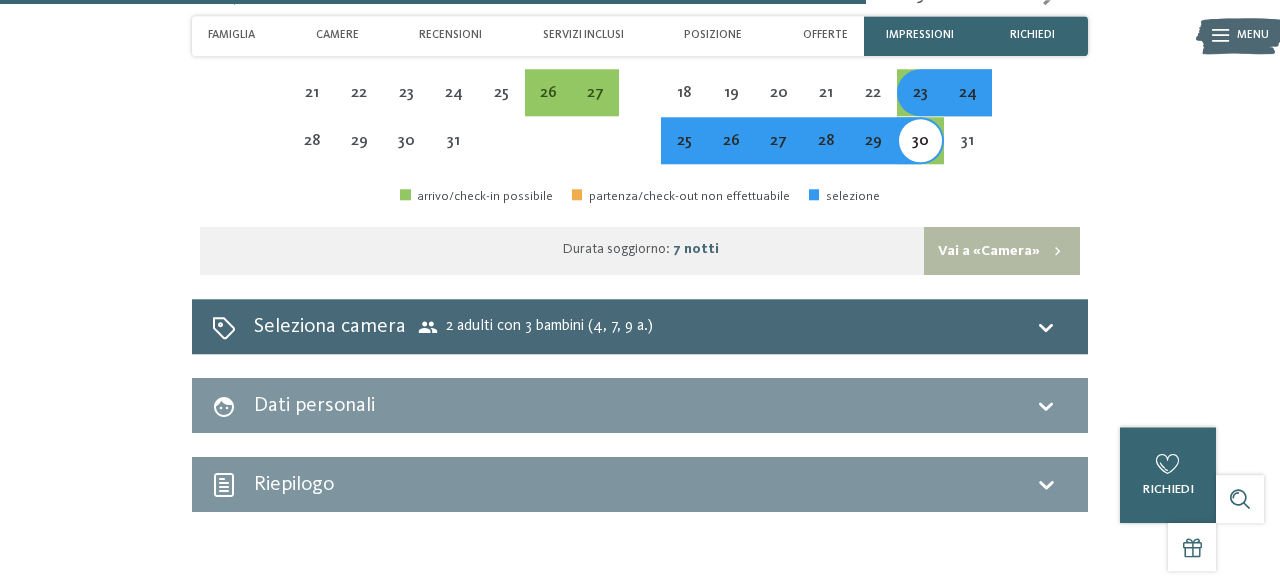 click on "Dati personali" at bounding box center [640, 405] 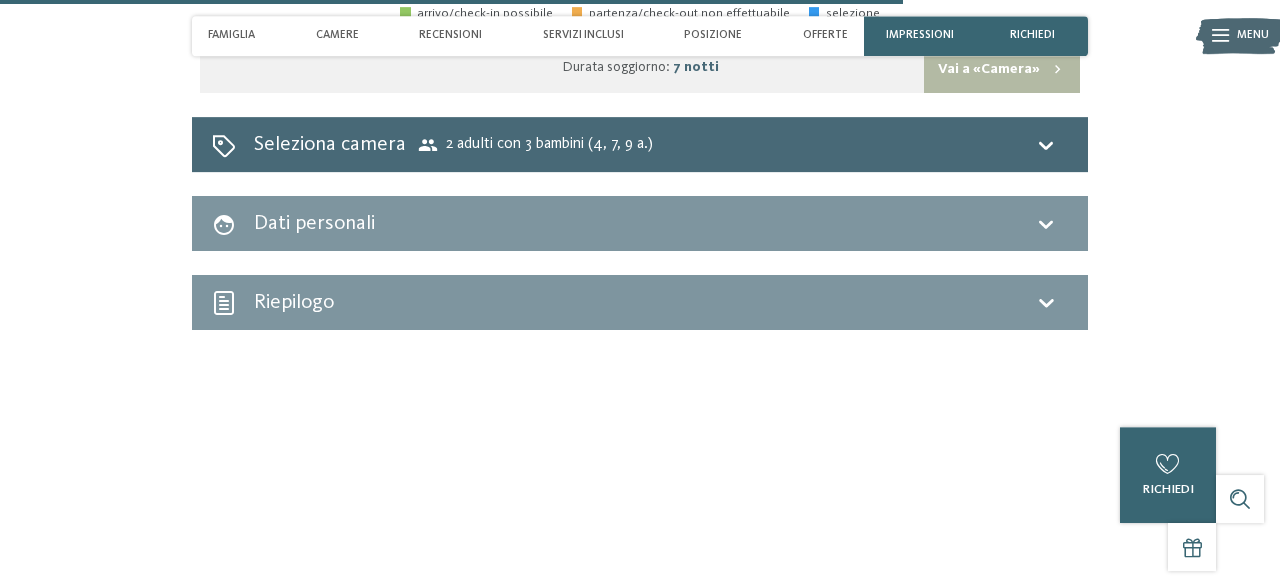 scroll, scrollTop: 4470, scrollLeft: 0, axis: vertical 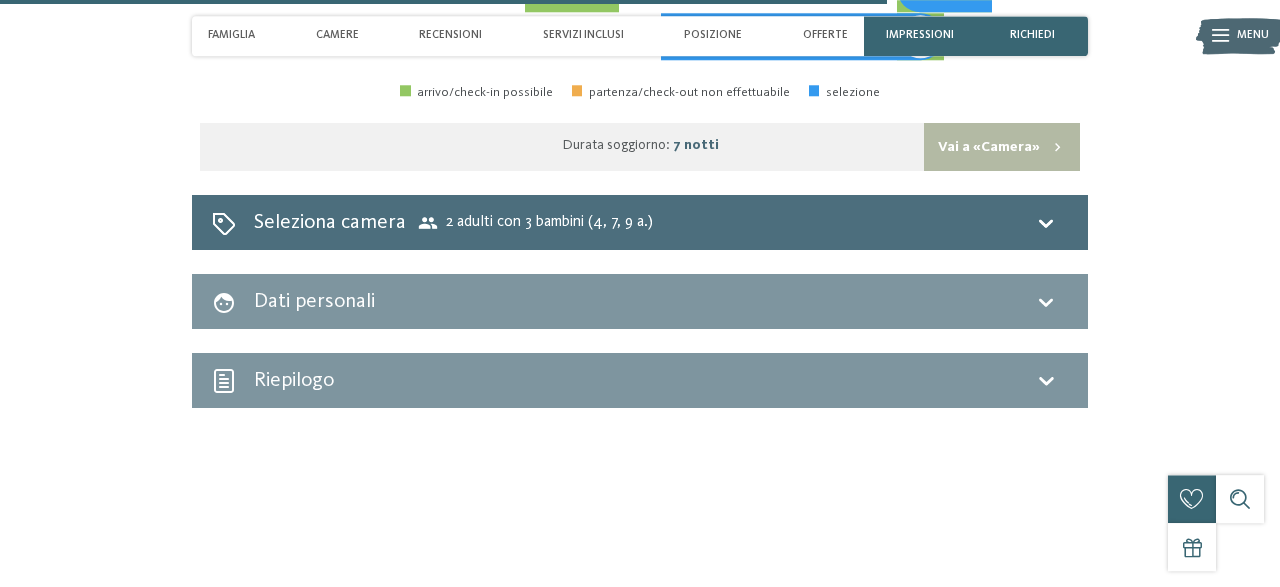 click on "Seleziona camera 2 adulti con 3 bambini (4, 7, 9 a.)" at bounding box center (640, 222) 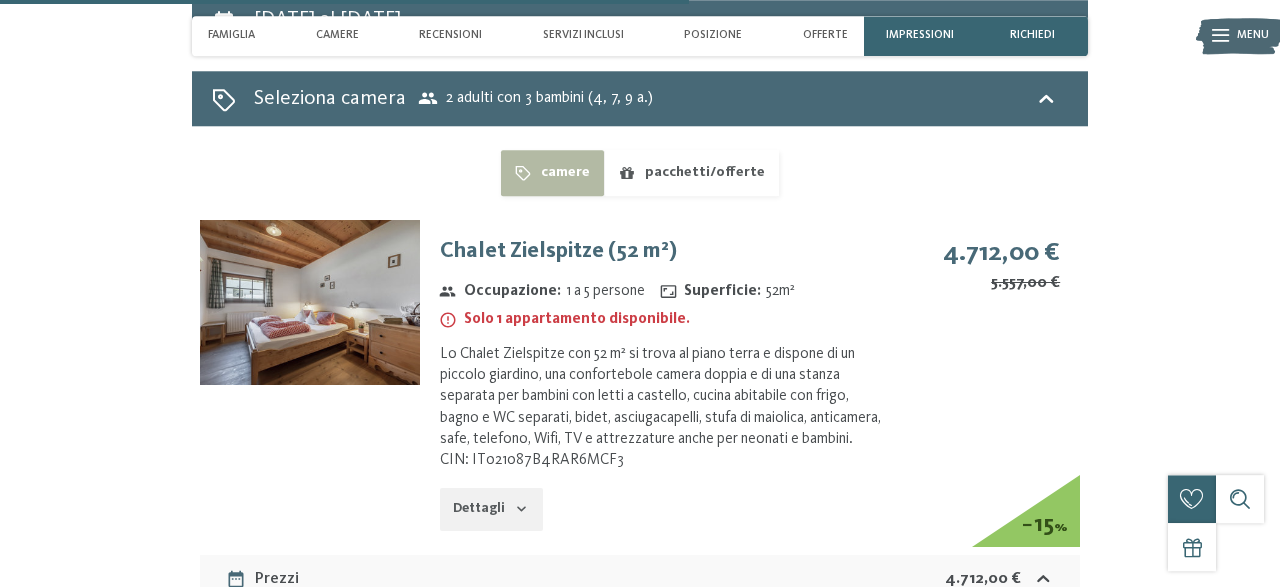 scroll, scrollTop: 3846, scrollLeft: 0, axis: vertical 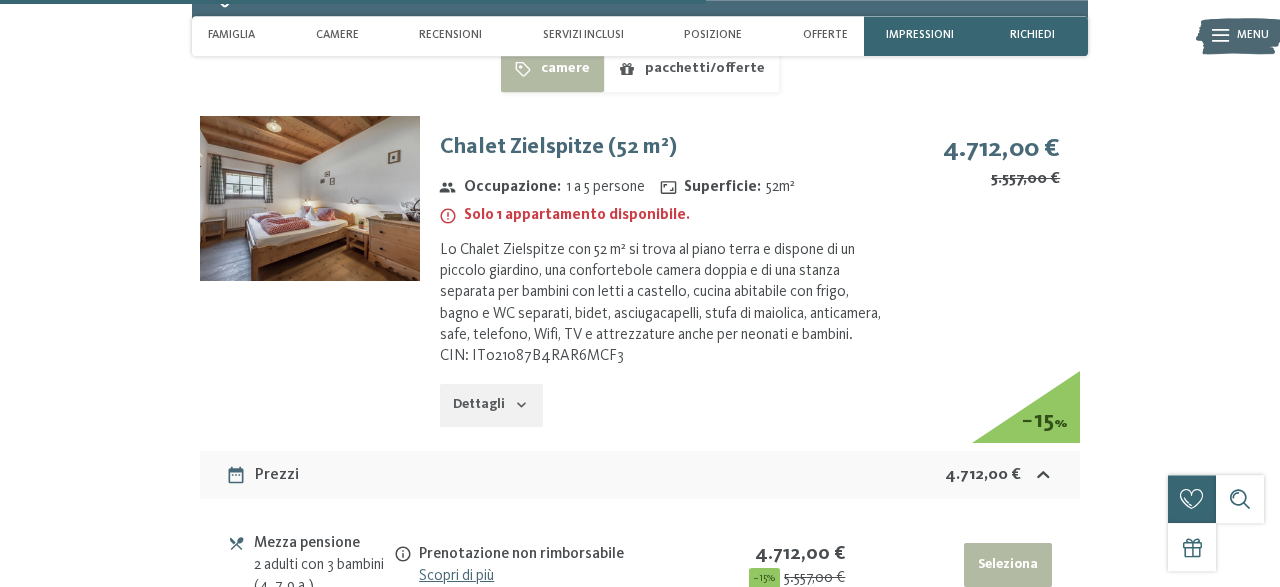 click on "Dettagli" at bounding box center (491, 406) 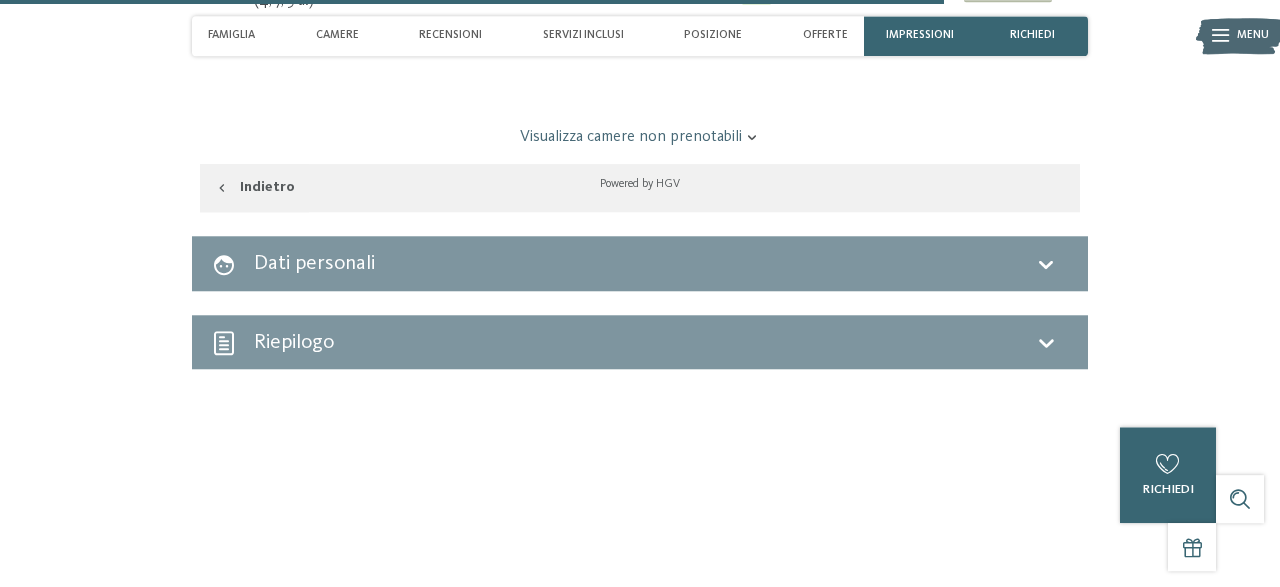 scroll, scrollTop: 4990, scrollLeft: 0, axis: vertical 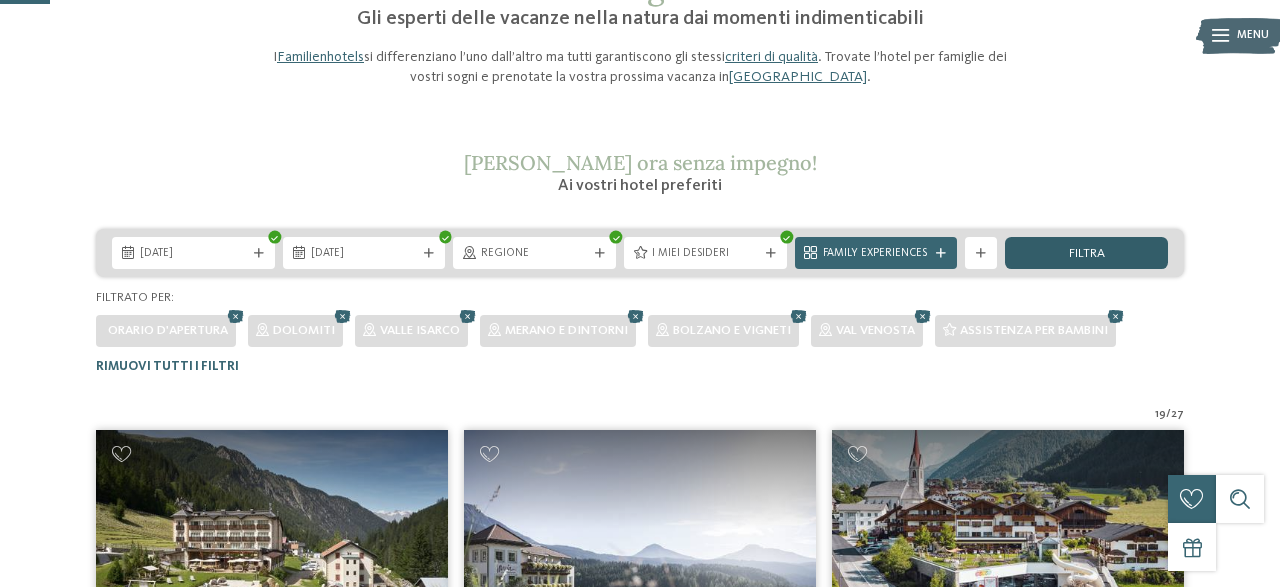 click on "filtra" at bounding box center (1086, 253) 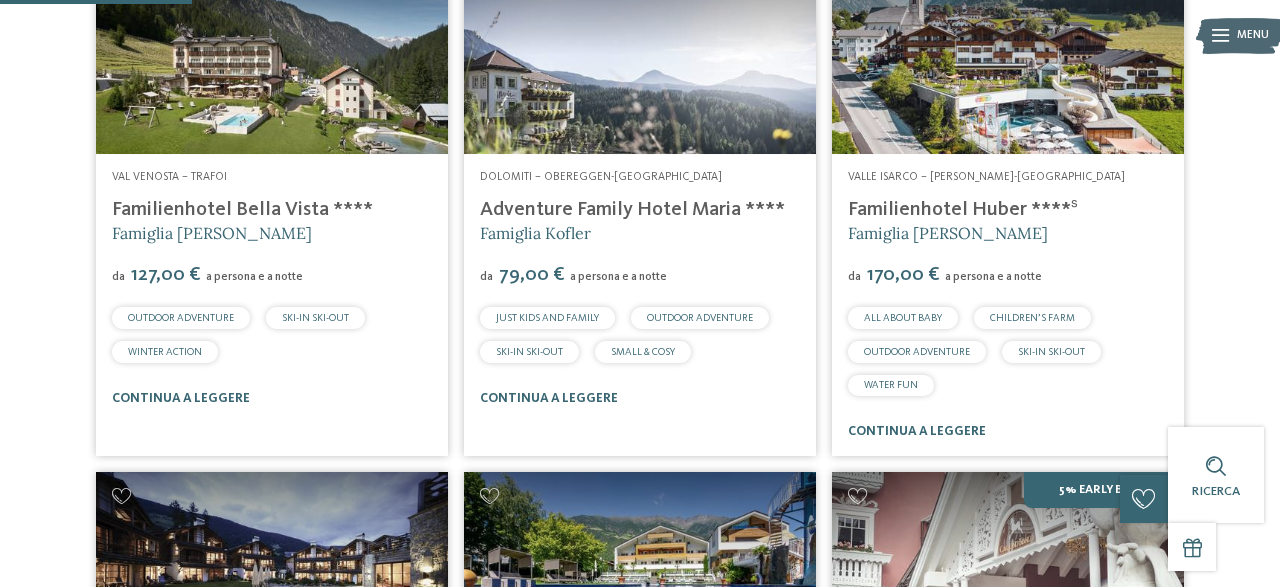 scroll, scrollTop: 702, scrollLeft: 0, axis: vertical 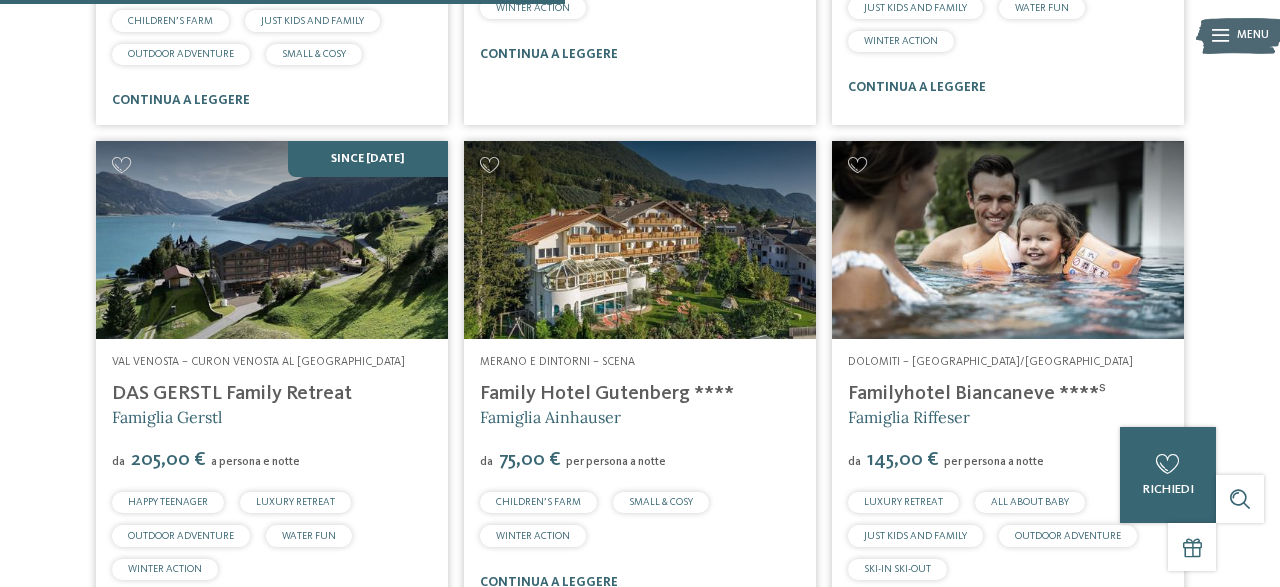 click on "Dolomiti – Selva/Val Gardena
Familyhotel Biancaneve ****ˢ
Famiglia Riffeser
da
145,00 €
per persona a notte
LUXURY RETREAT" at bounding box center (1008, 489) 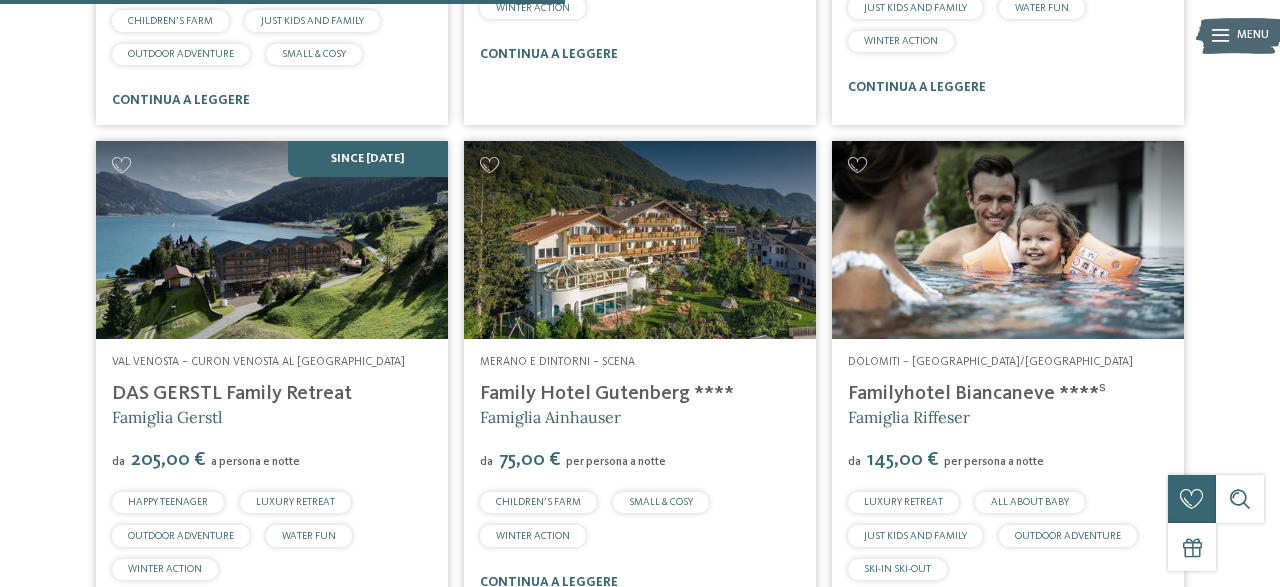 click on "Familyhotel Biancaneve ****ˢ" at bounding box center (977, 394) 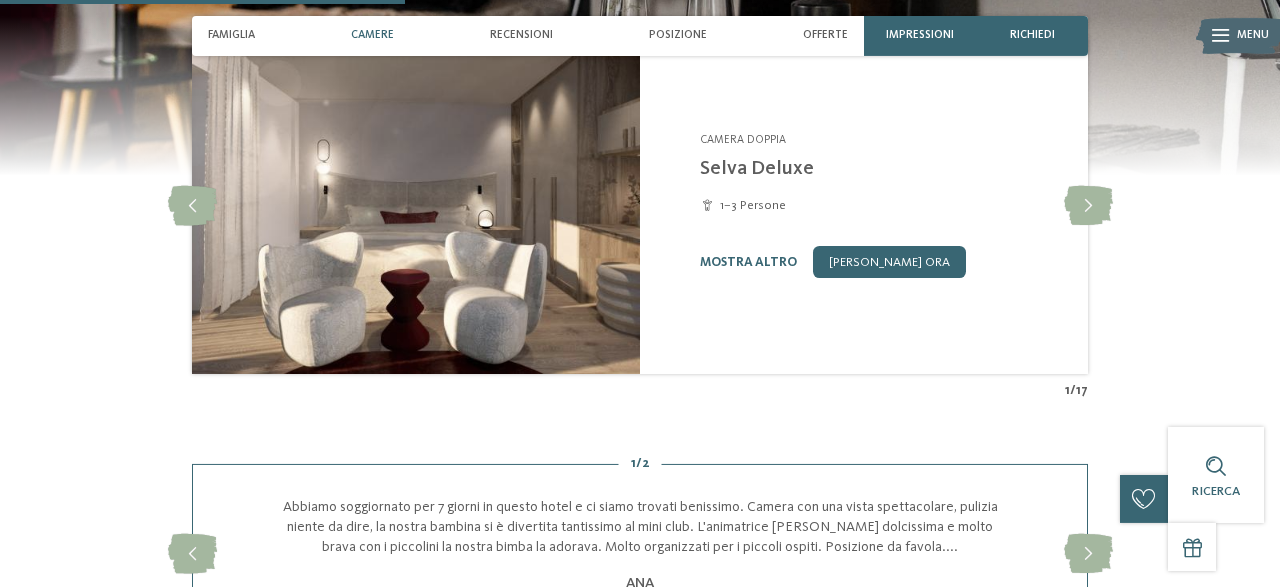 scroll, scrollTop: 1456, scrollLeft: 0, axis: vertical 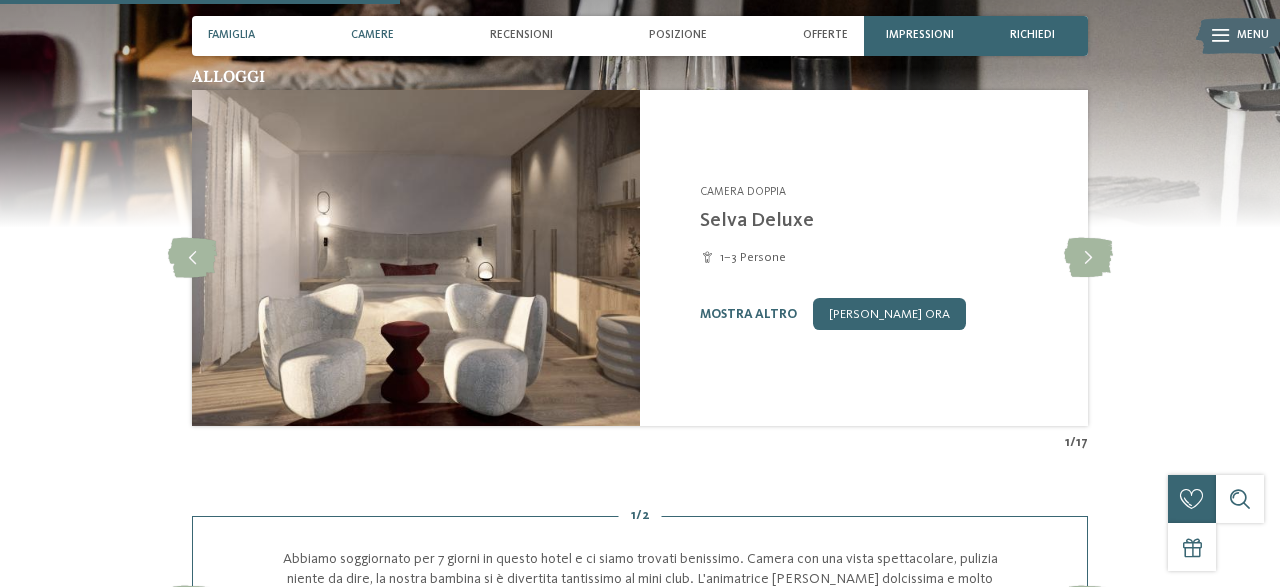 click on "Famiglia" at bounding box center [231, 36] 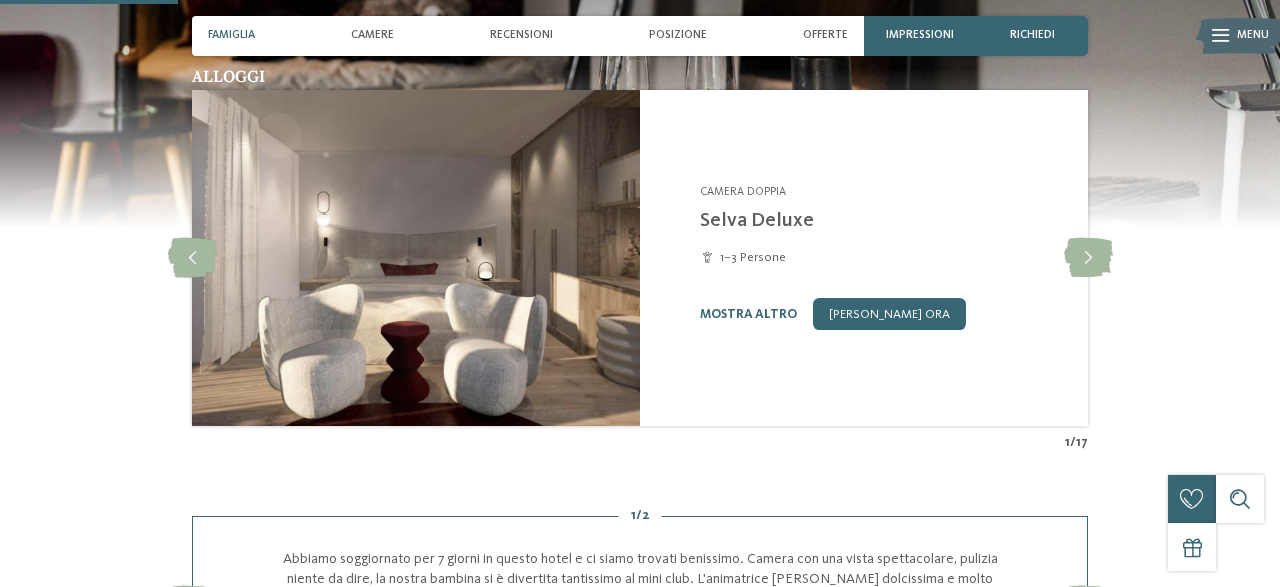 scroll, scrollTop: 456, scrollLeft: 0, axis: vertical 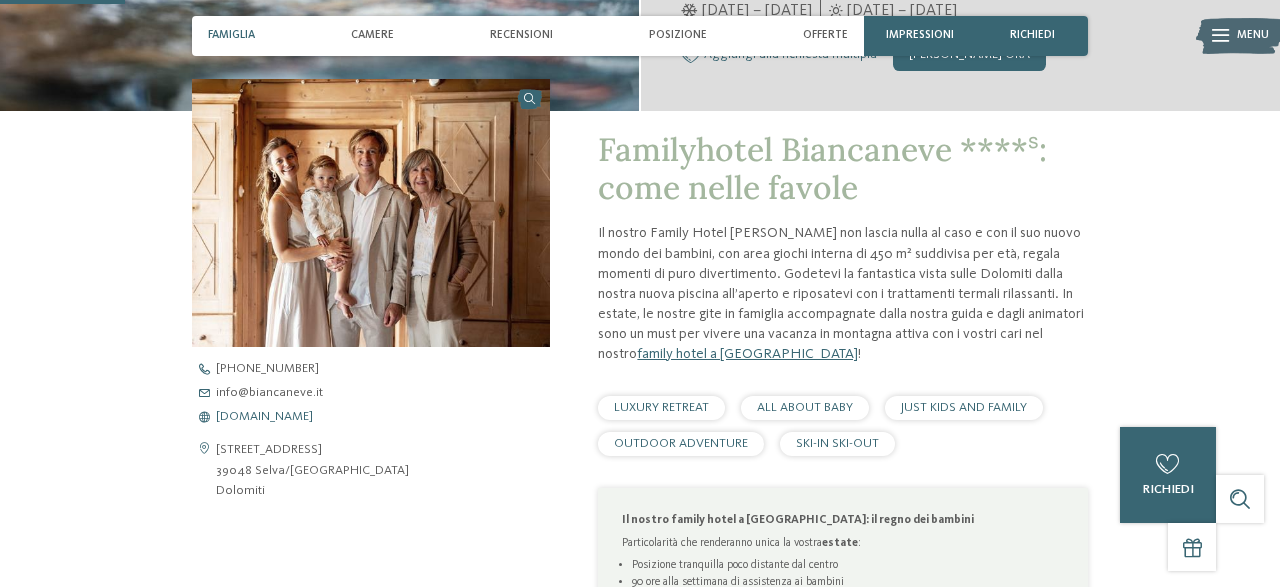 click on "www.biancaneve.it" at bounding box center (264, 417) 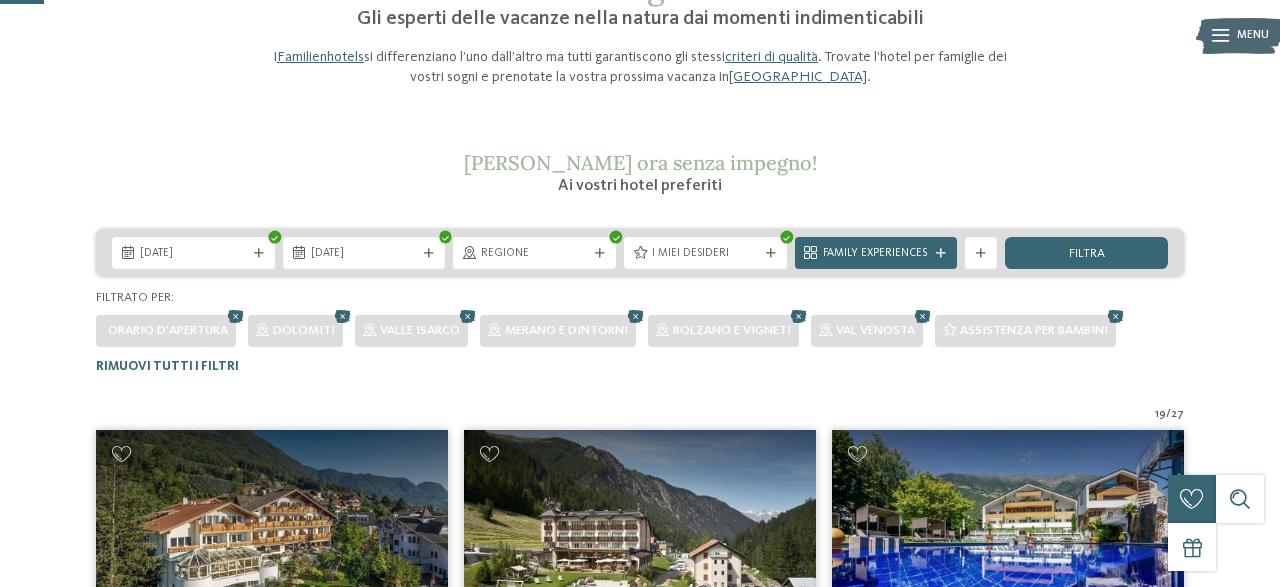 scroll, scrollTop: 0, scrollLeft: 0, axis: both 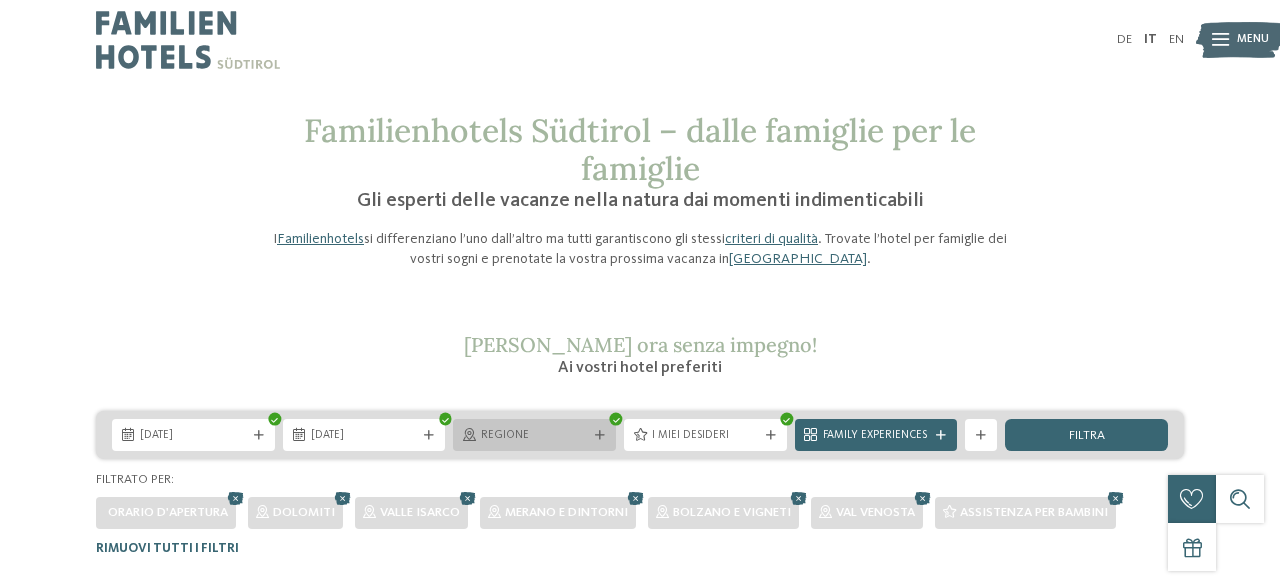 click on "Regione" at bounding box center [534, 436] 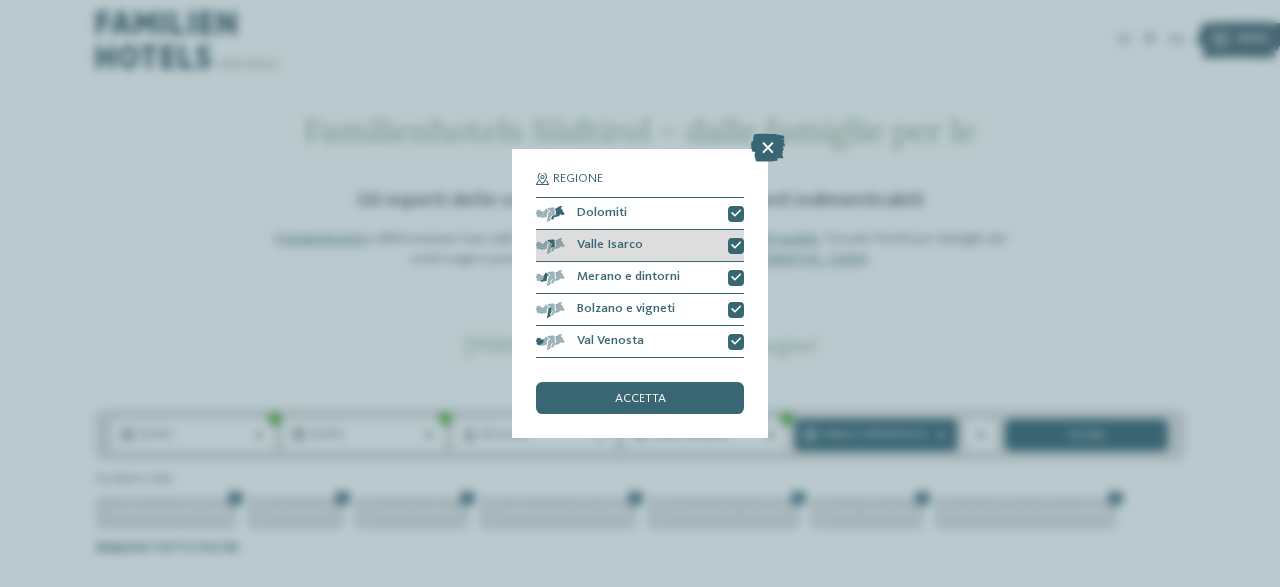 click on "Valle Isarco" at bounding box center [640, 246] 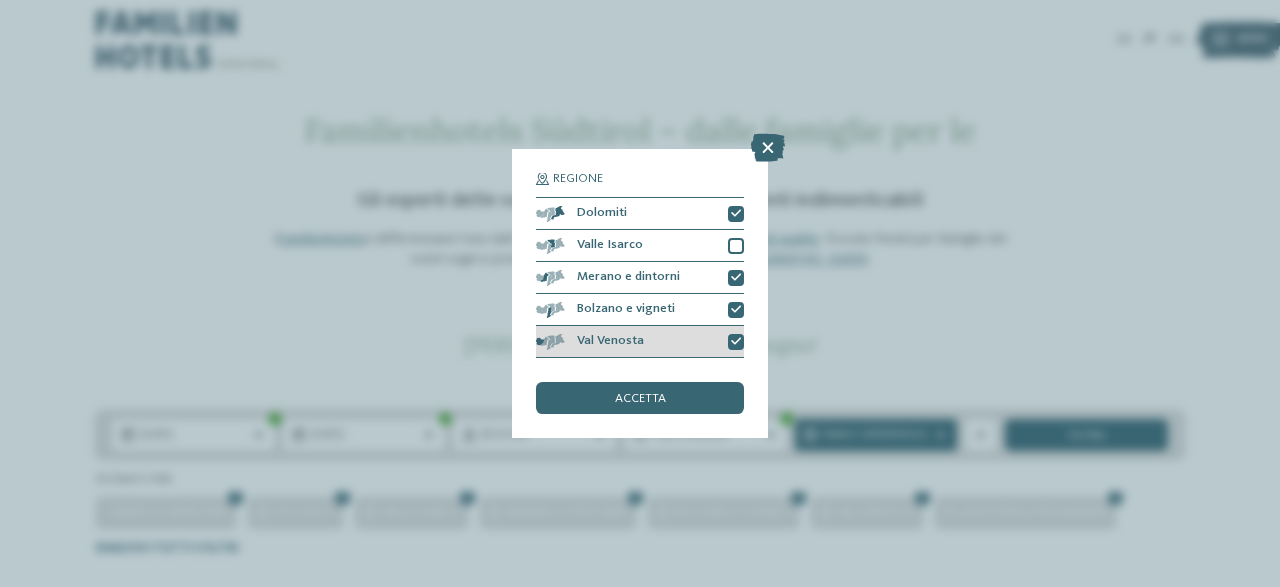 click at bounding box center (736, 342) 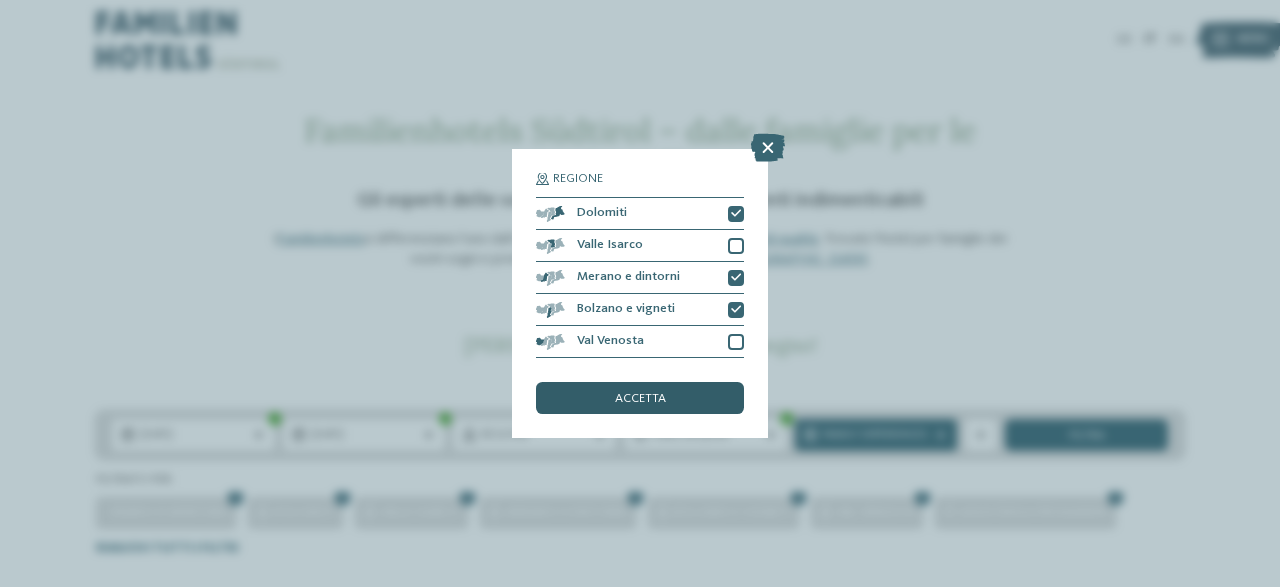 click on "accetta" at bounding box center (640, 399) 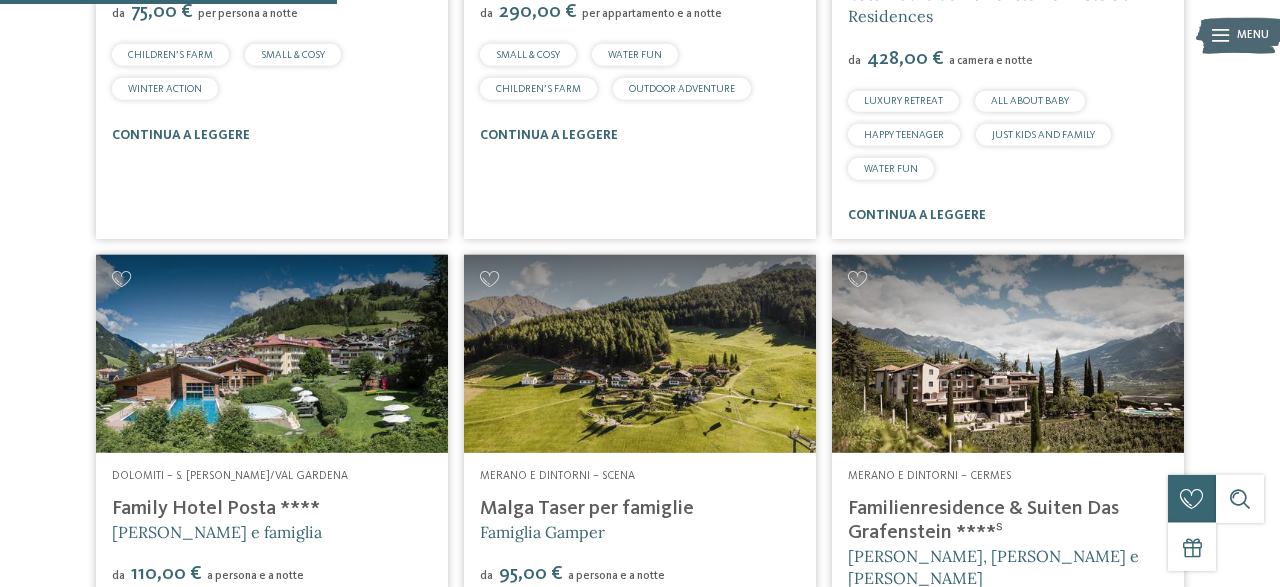 scroll, scrollTop: 1014, scrollLeft: 0, axis: vertical 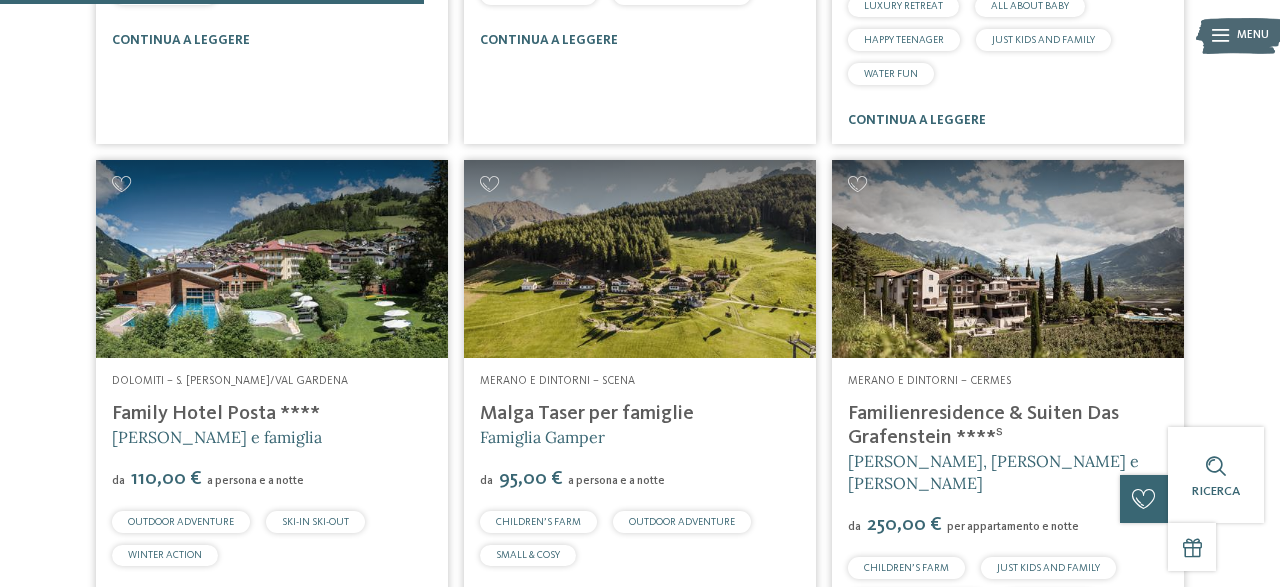 click at bounding box center (640, 259) 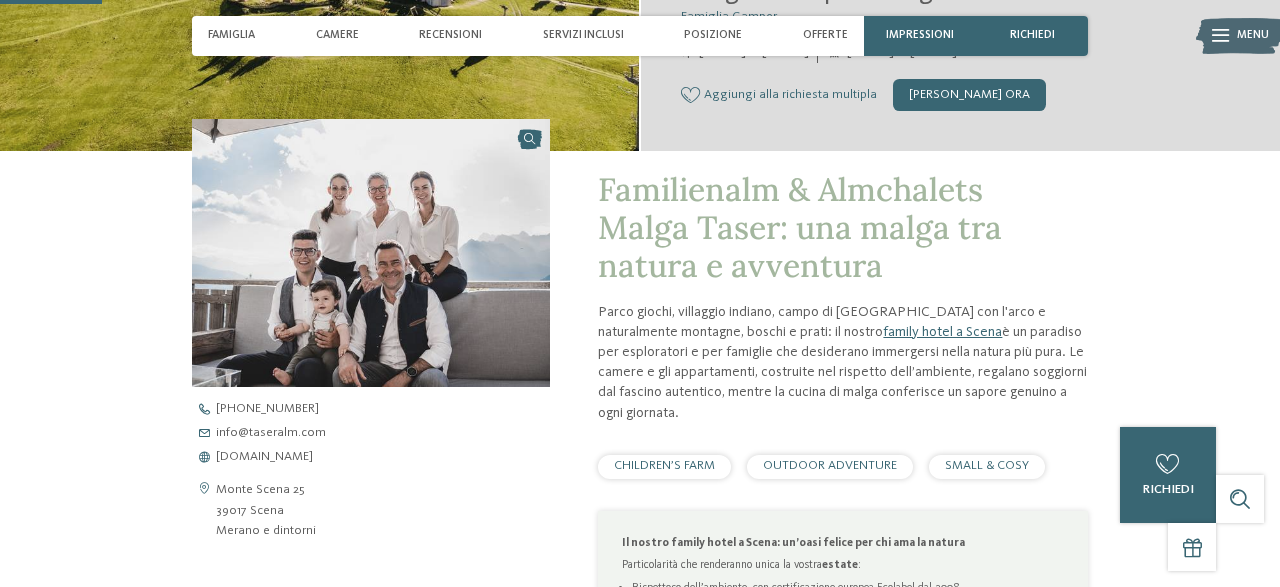 scroll, scrollTop: 416, scrollLeft: 0, axis: vertical 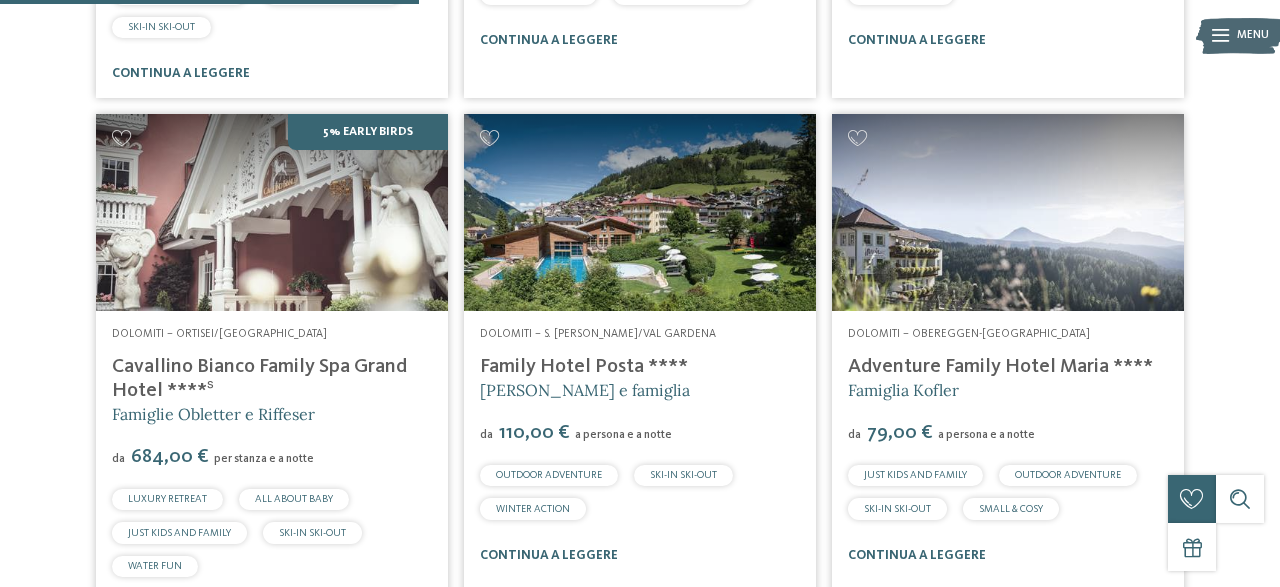 click on "Adventure Family Hotel Maria ****" at bounding box center (1000, 367) 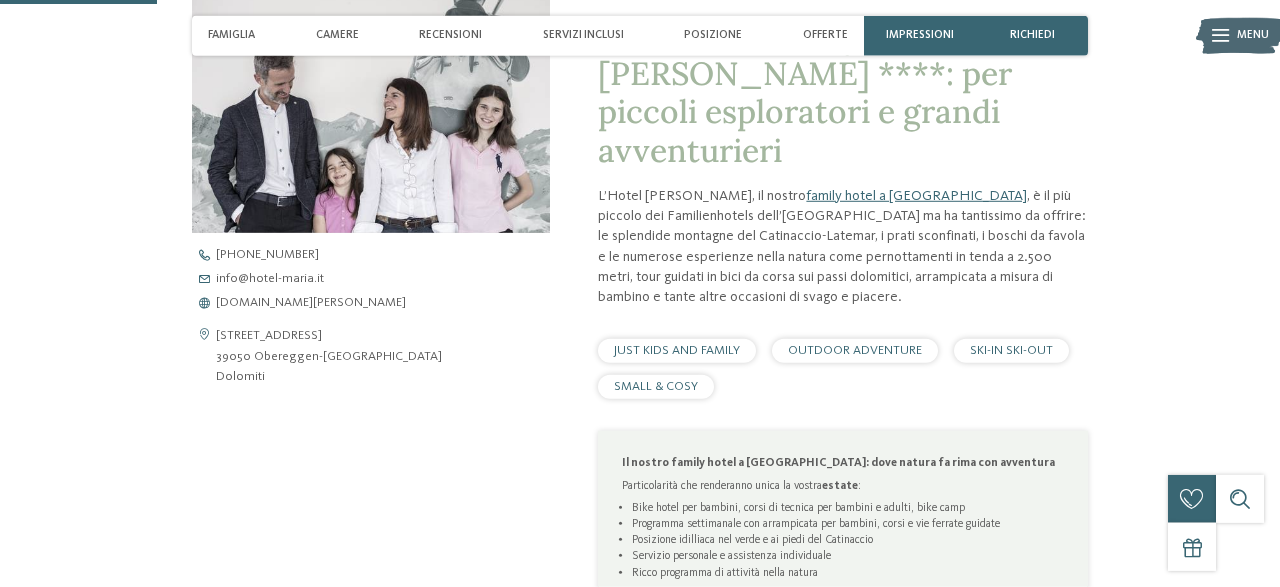 scroll, scrollTop: 624, scrollLeft: 0, axis: vertical 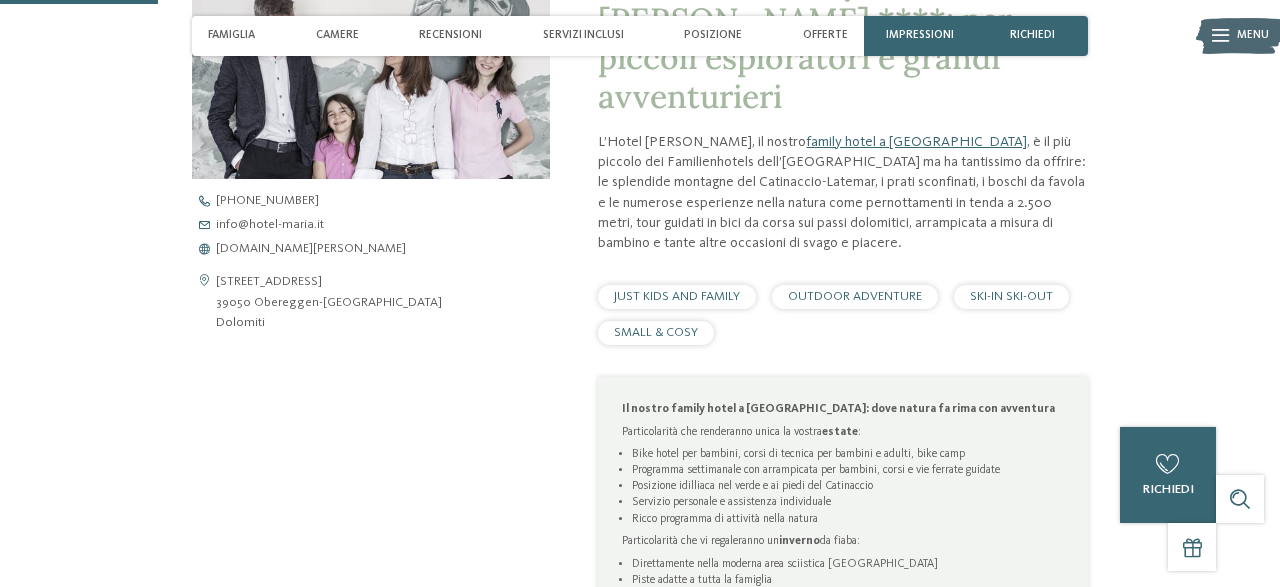 click on "+39 0471 615 772
info@ no-spam. hotel-maria. no-spam. it
www.hotel-maria.it" at bounding box center [385, 225] 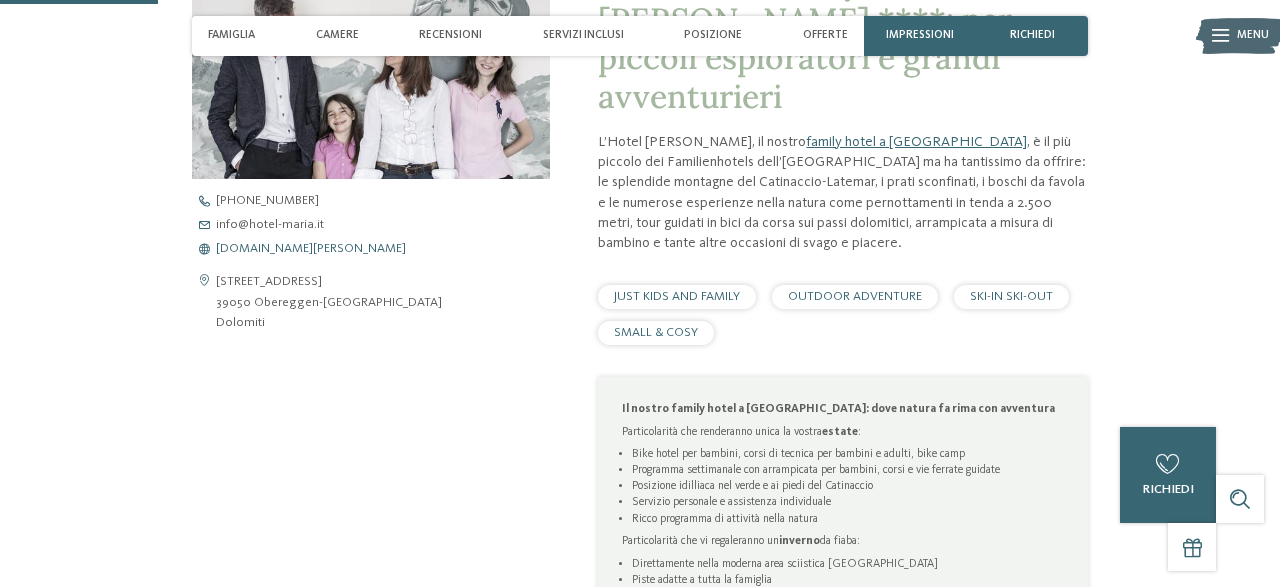 click on "www.hotel-maria.it" at bounding box center (311, 249) 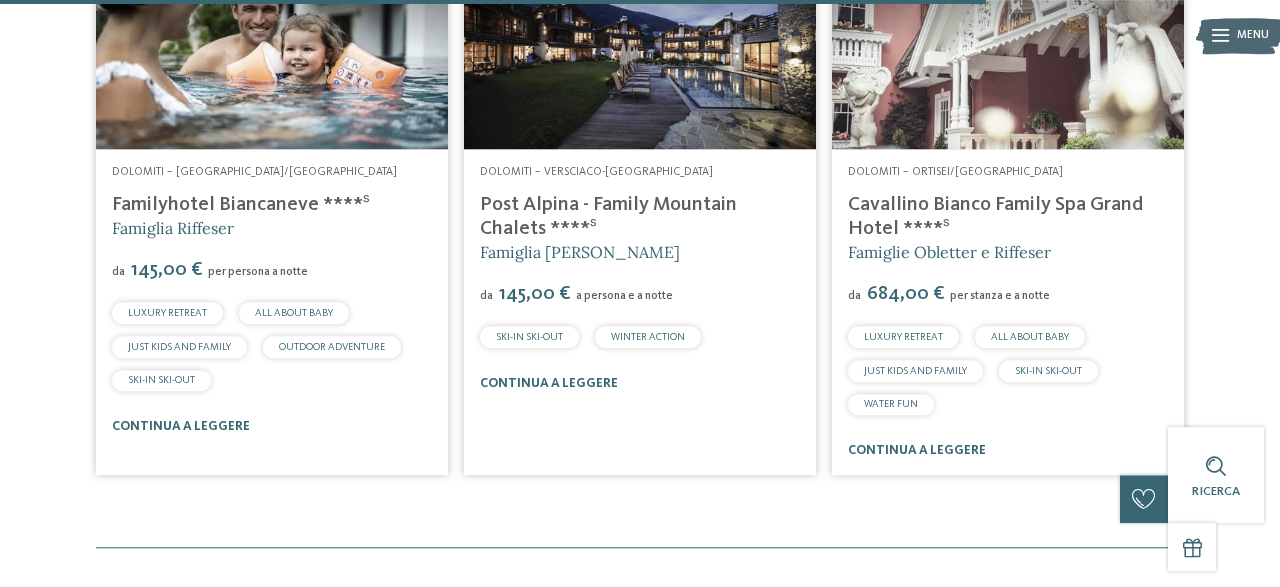 scroll, scrollTop: 2158, scrollLeft: 0, axis: vertical 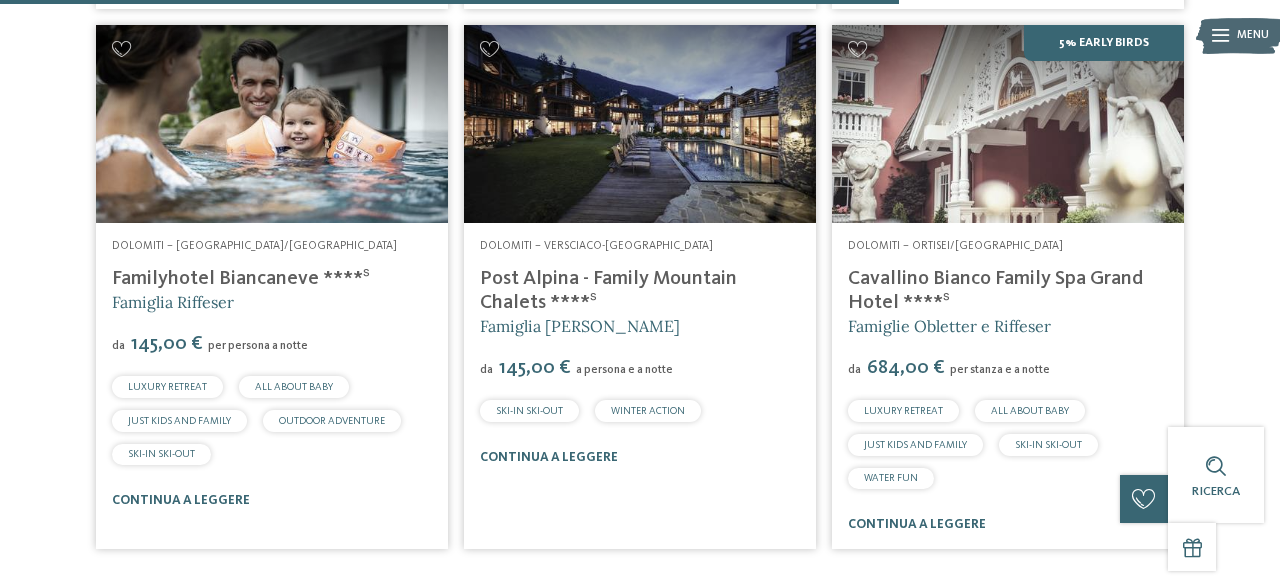 click on "Dolomiti – Ortisei/[GEOGRAPHIC_DATA]" at bounding box center (955, 246) 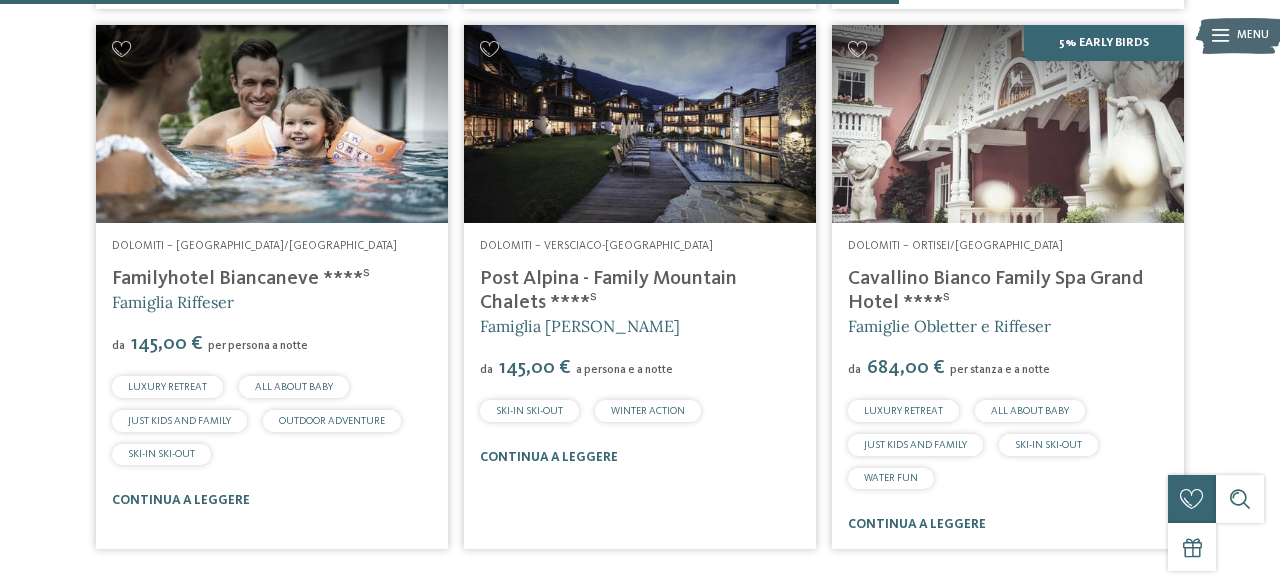click on "Post Alpina - Family Mountain Chalets ****ˢ" at bounding box center (608, 291) 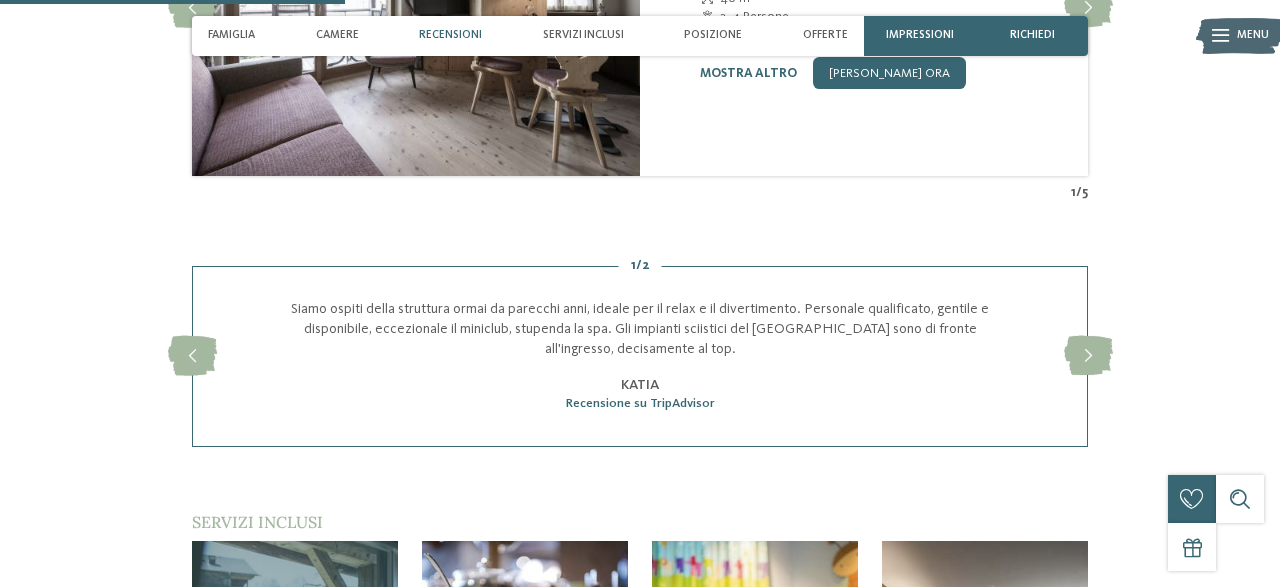 scroll, scrollTop: 1976, scrollLeft: 0, axis: vertical 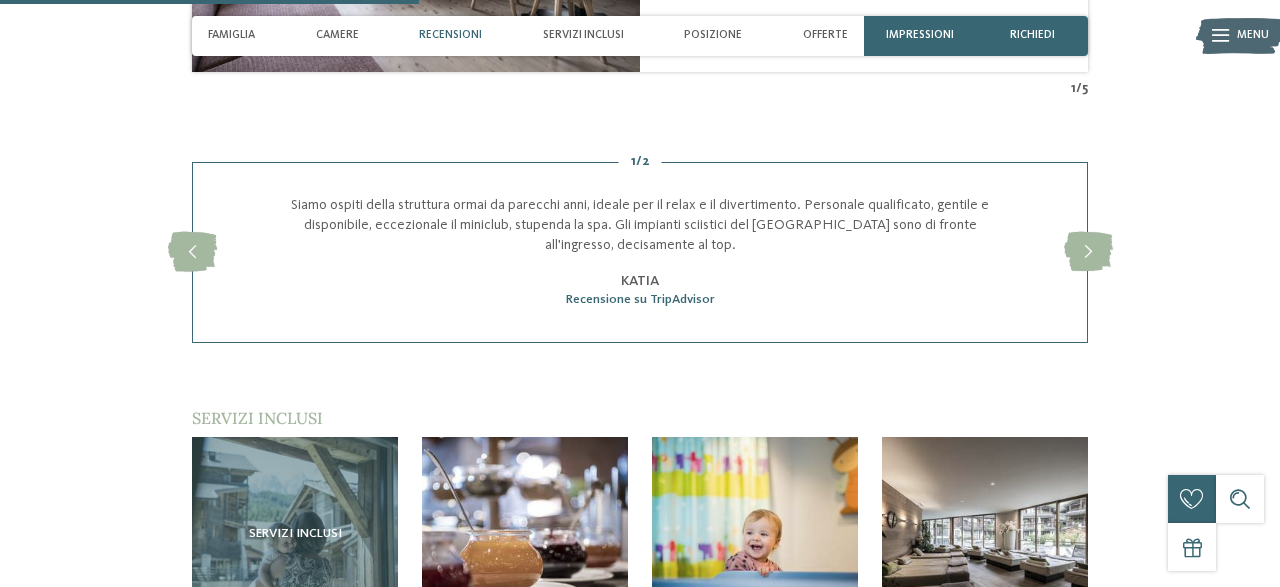 click at bounding box center [755, 540] 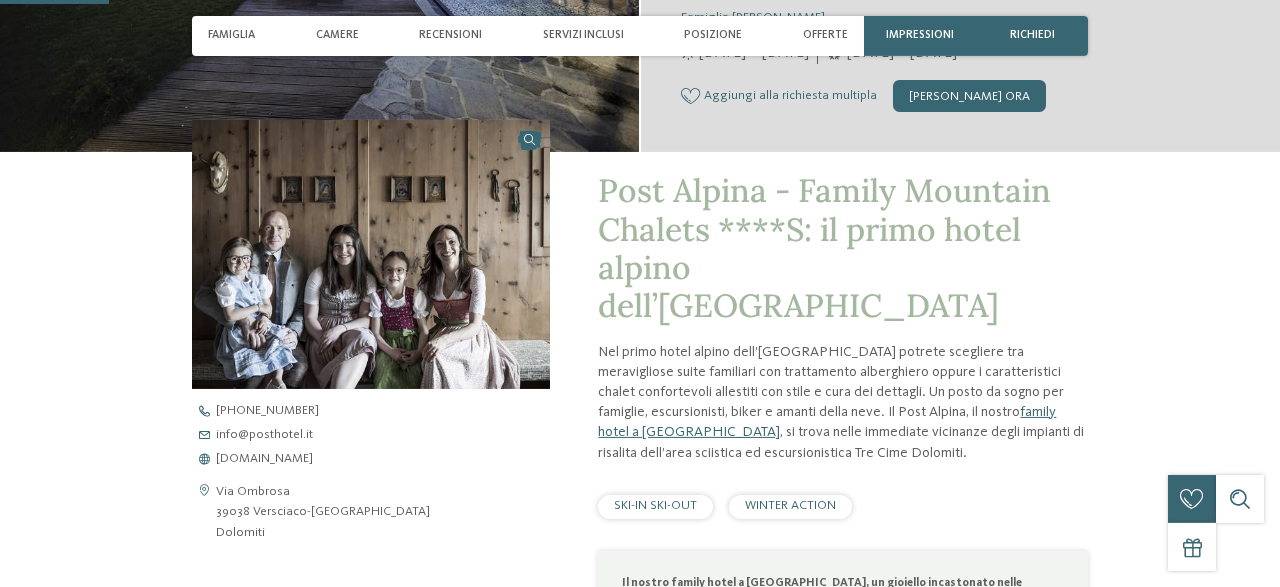 scroll, scrollTop: 520, scrollLeft: 0, axis: vertical 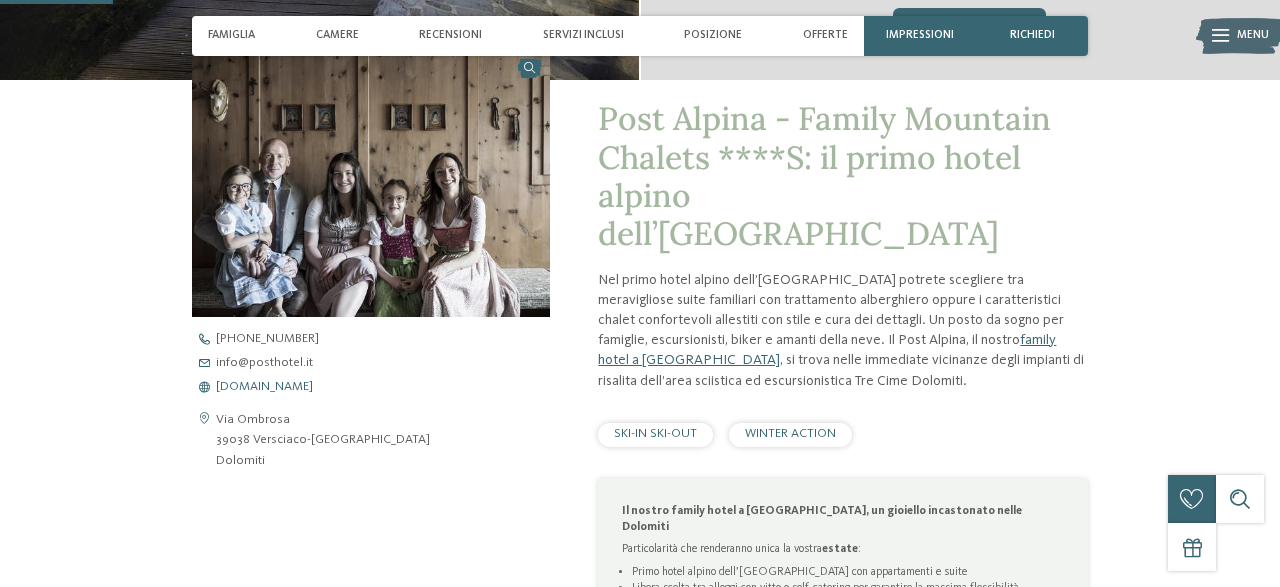 click on "www.postalpina.it" at bounding box center [264, 387] 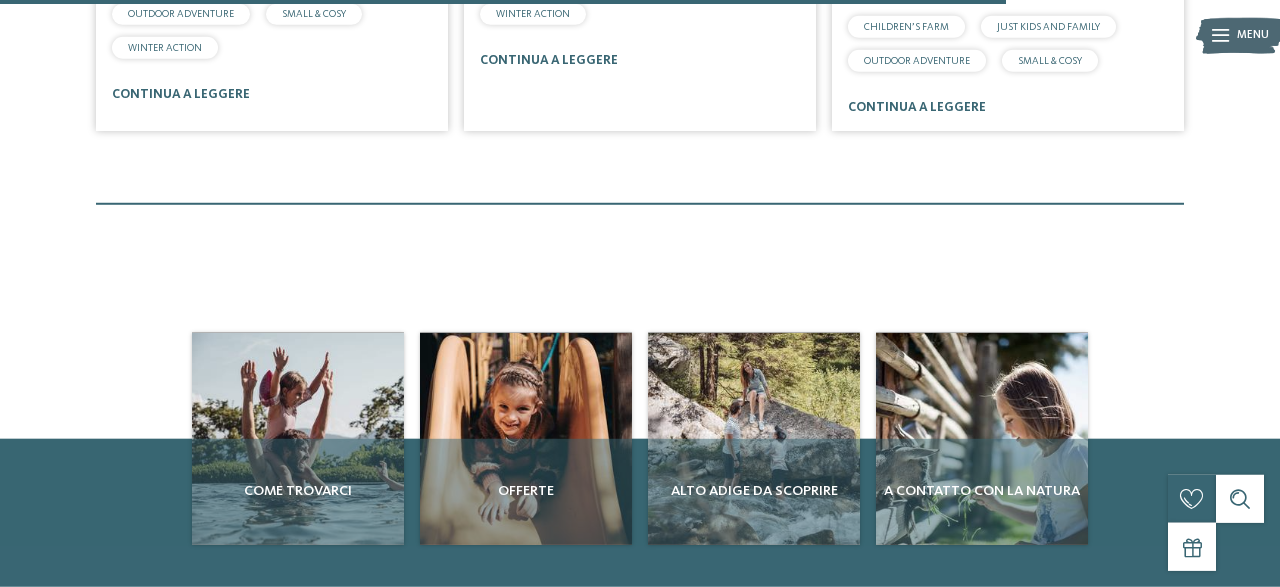 scroll, scrollTop: 2678, scrollLeft: 0, axis: vertical 